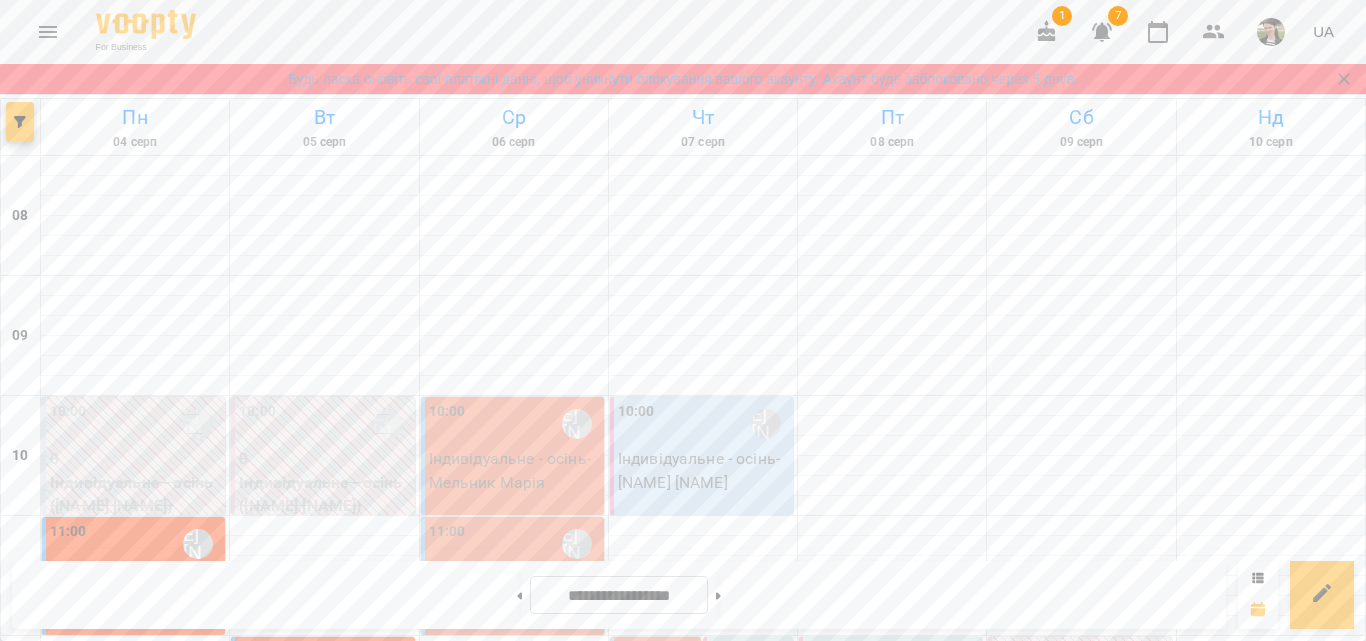 click at bounding box center [498, 952] 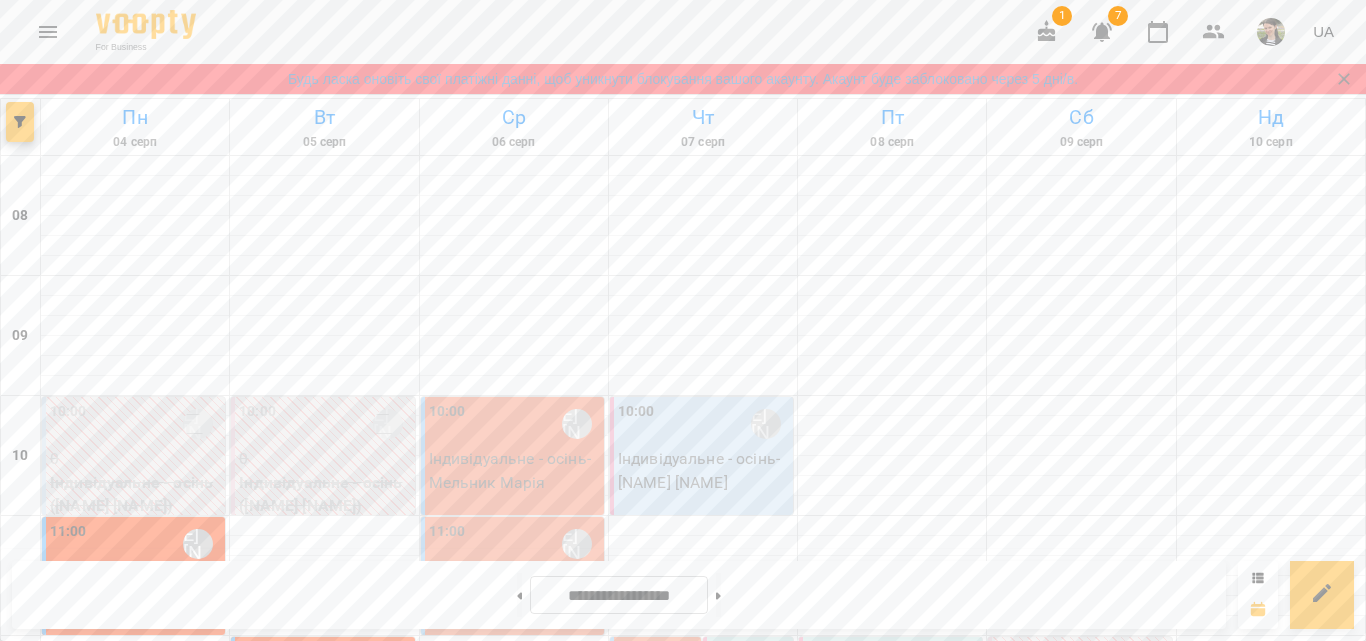 scroll, scrollTop: 0, scrollLeft: 0, axis: both 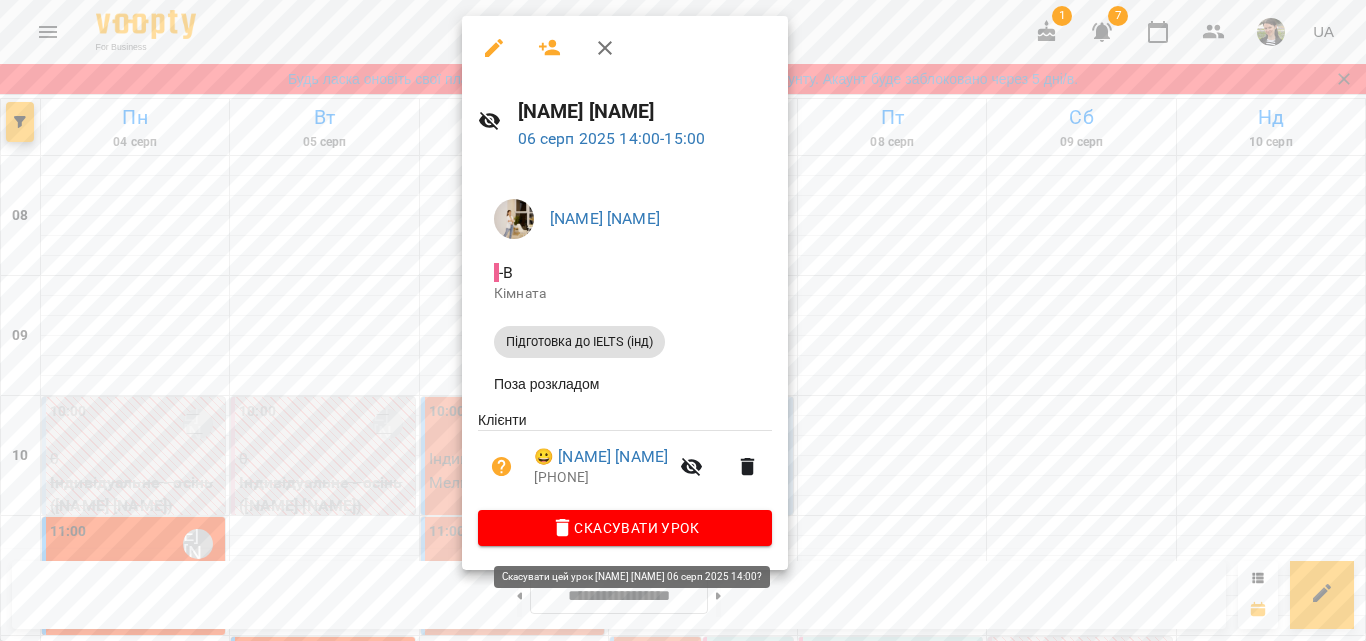 click on "Скасувати Урок" at bounding box center [625, 528] 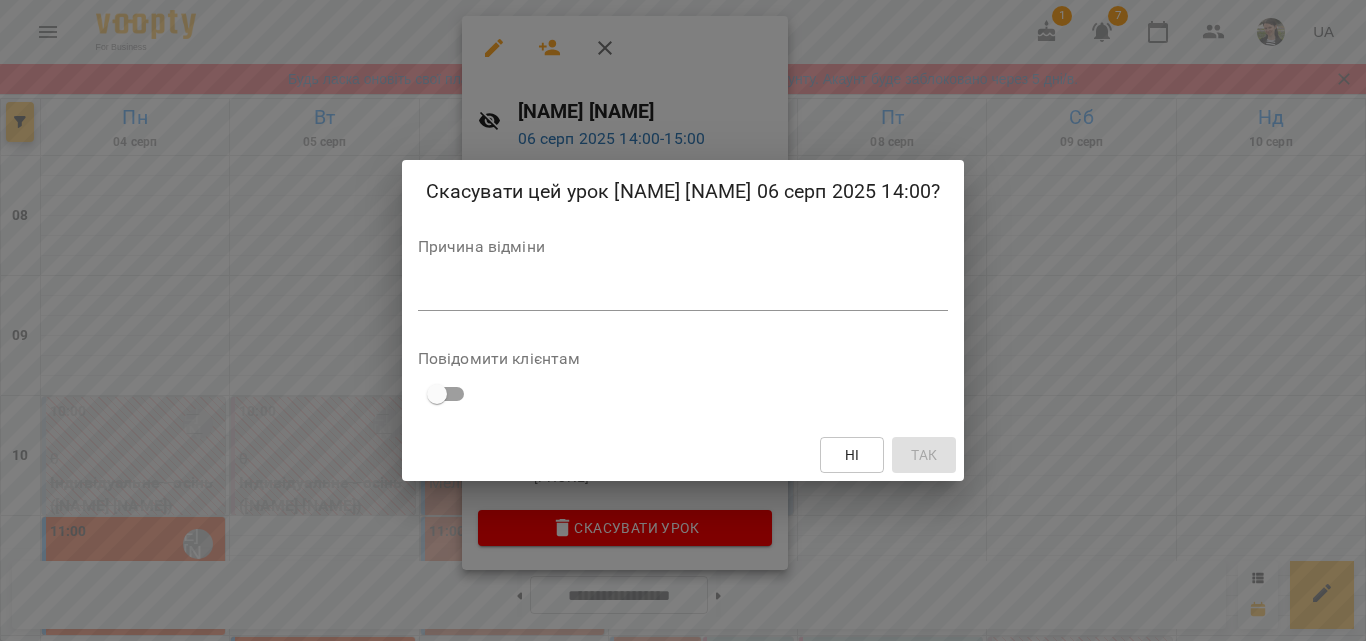 click at bounding box center [683, 294] 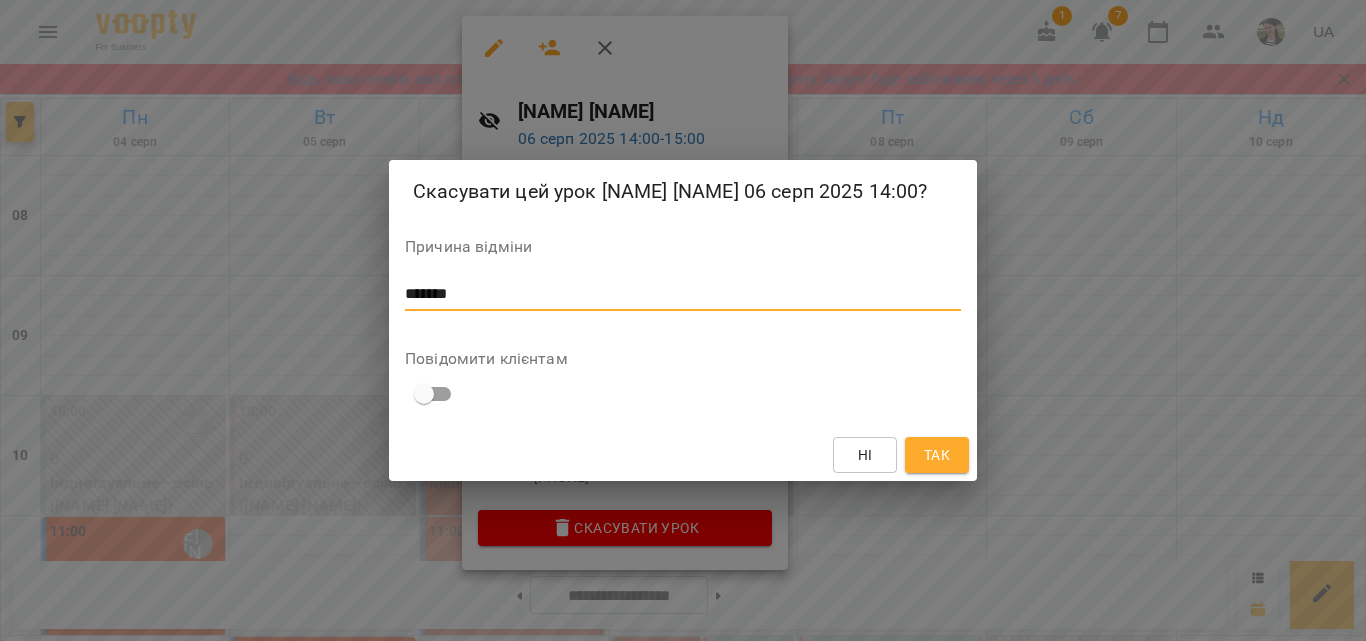 type on "*******" 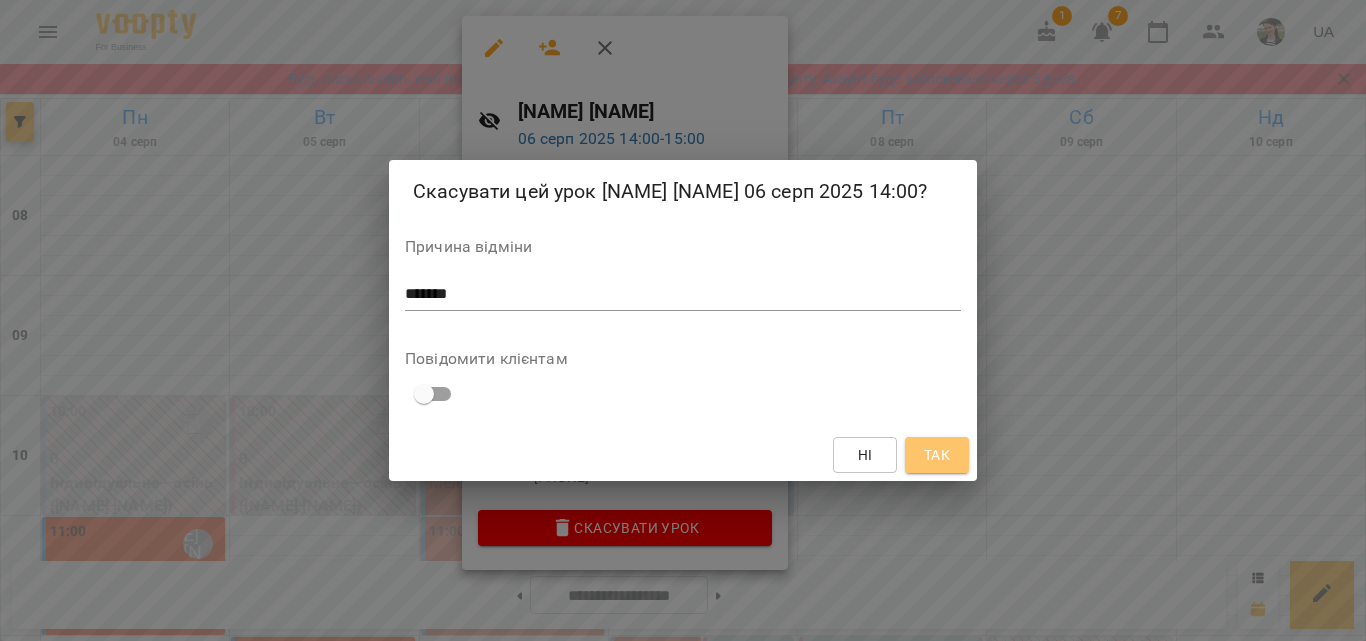 click on "Так" at bounding box center (937, 455) 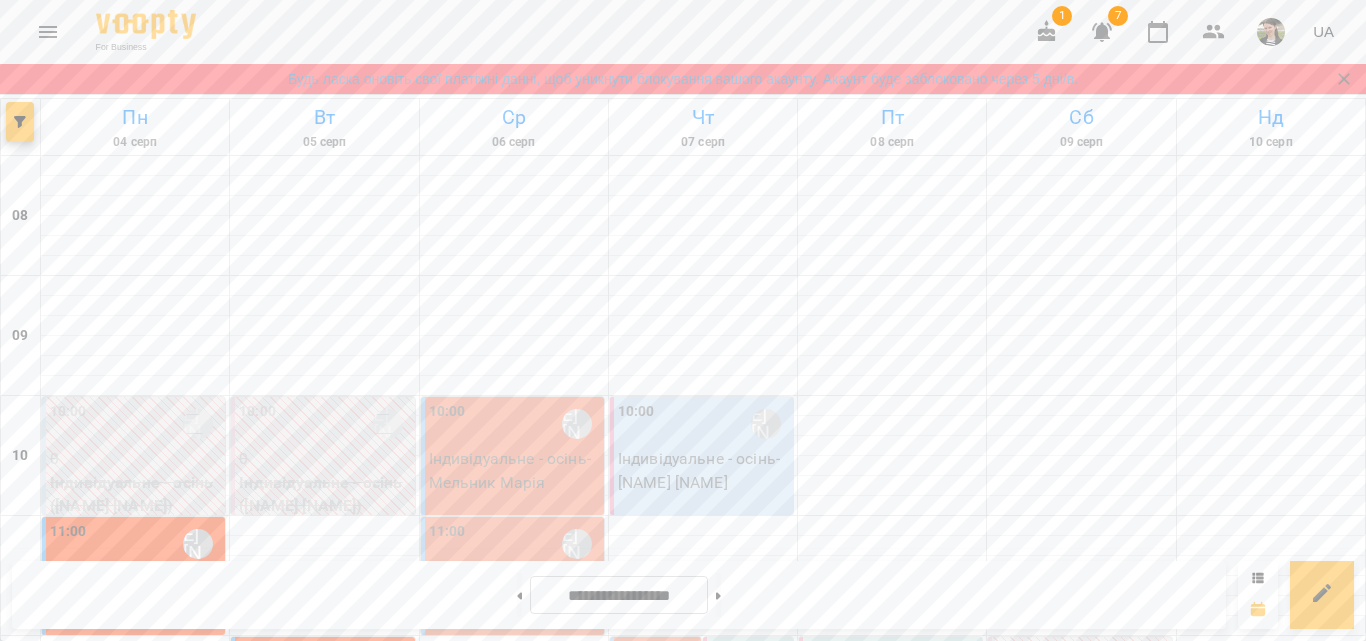 scroll, scrollTop: 0, scrollLeft: 0, axis: both 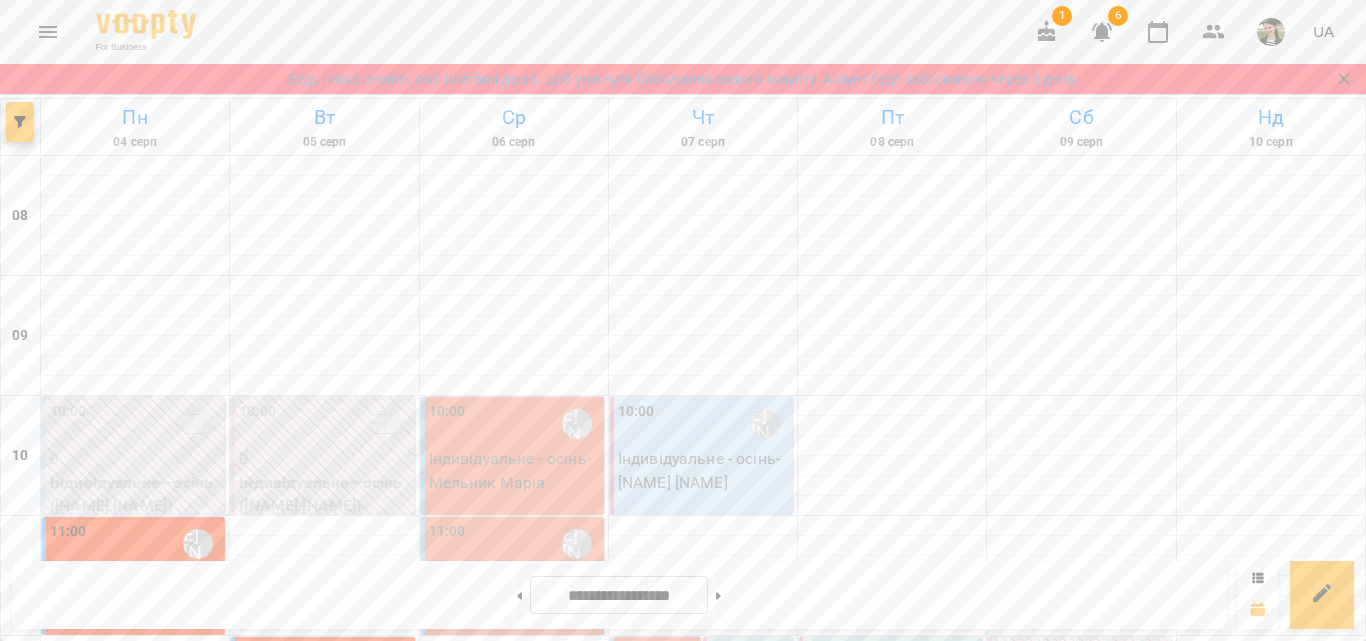 click 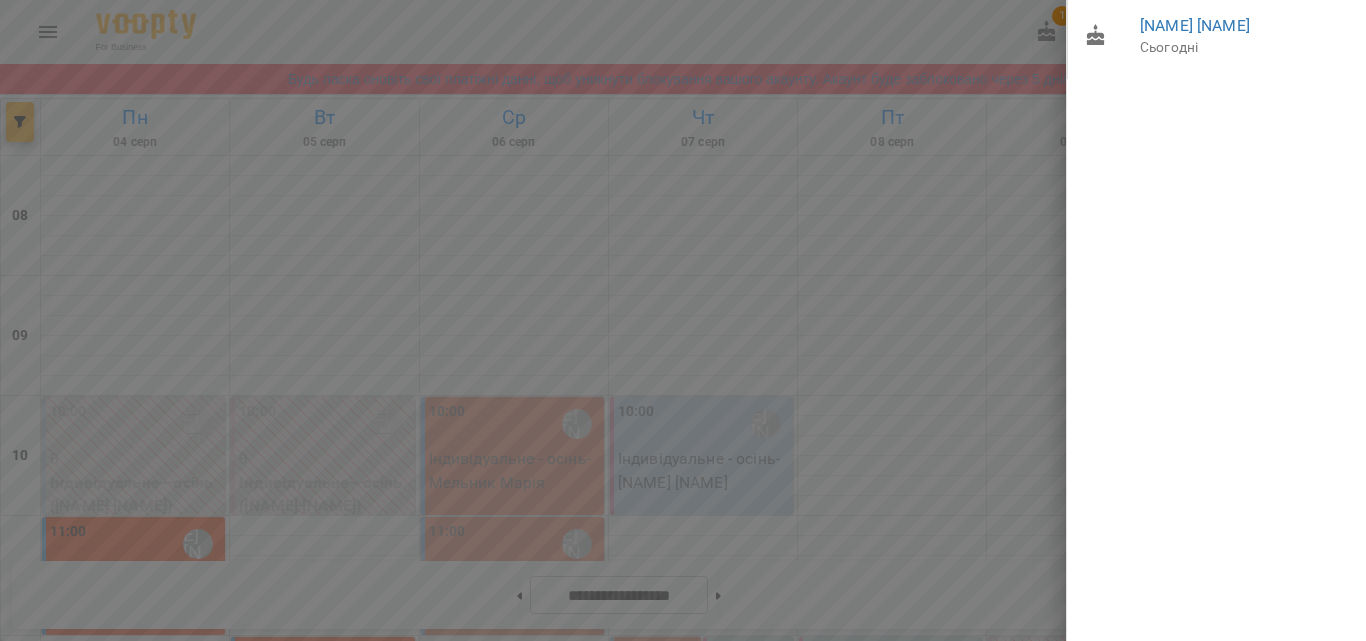 click at bounding box center [683, 320] 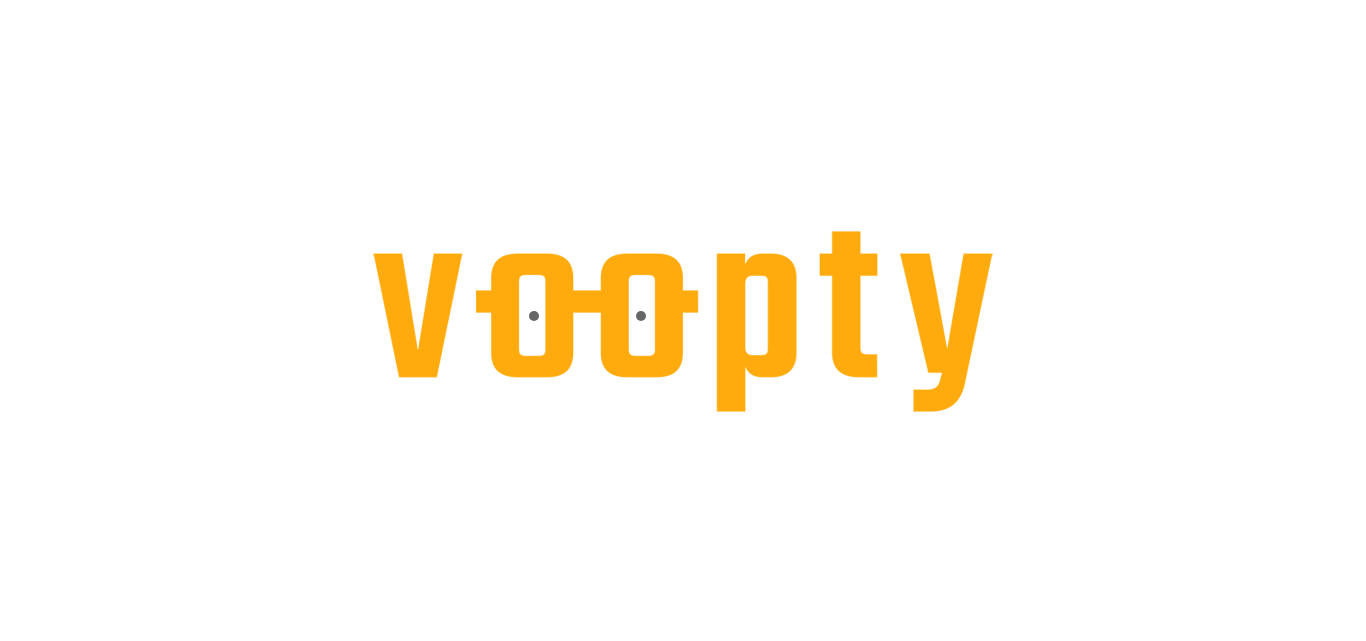 scroll, scrollTop: 0, scrollLeft: 0, axis: both 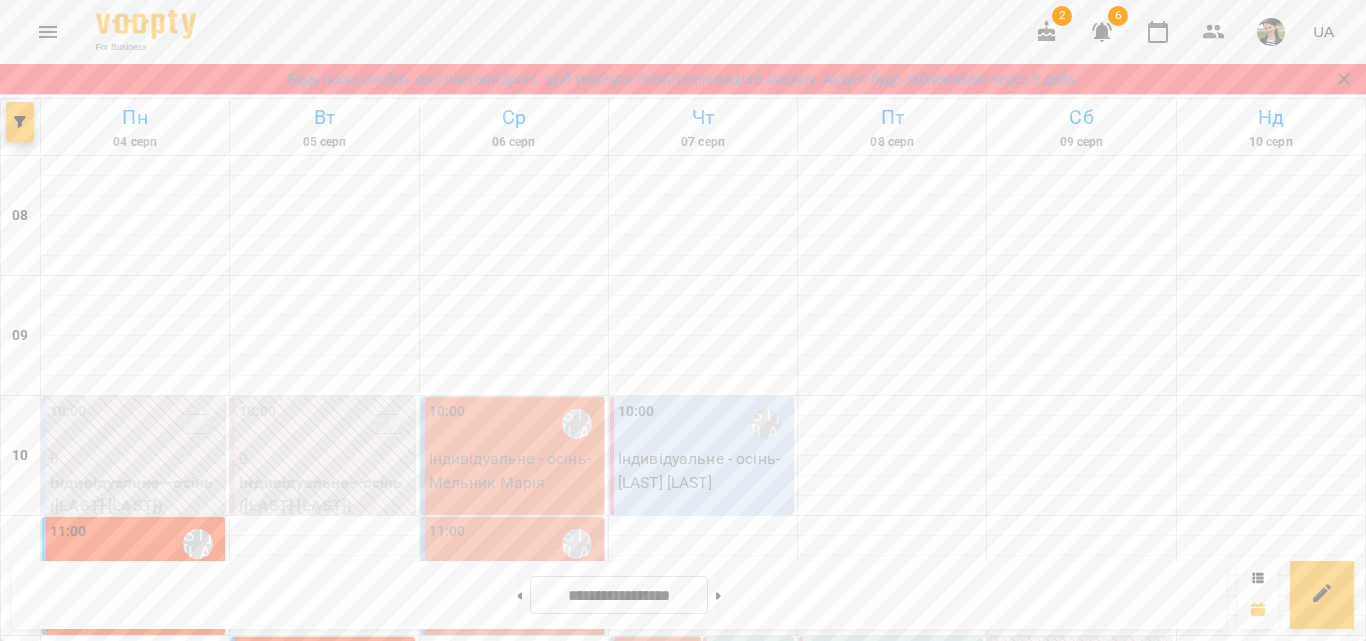 click 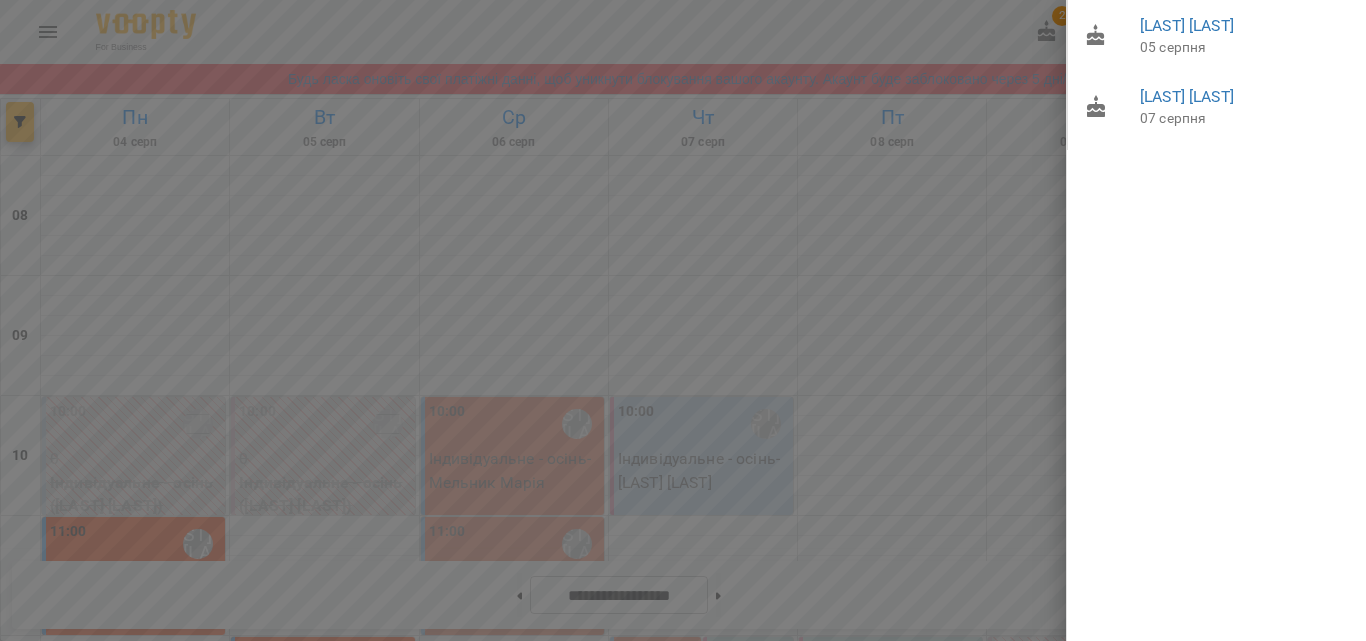 click at bounding box center [683, 320] 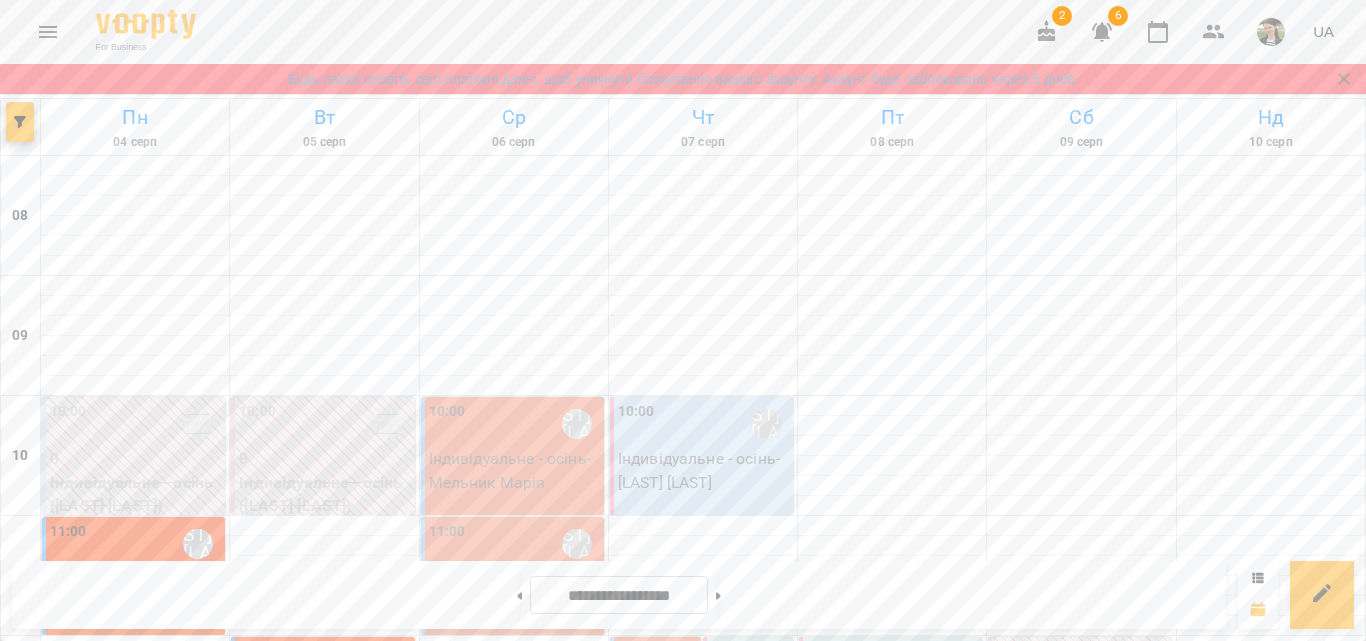 scroll, scrollTop: 100, scrollLeft: 0, axis: vertical 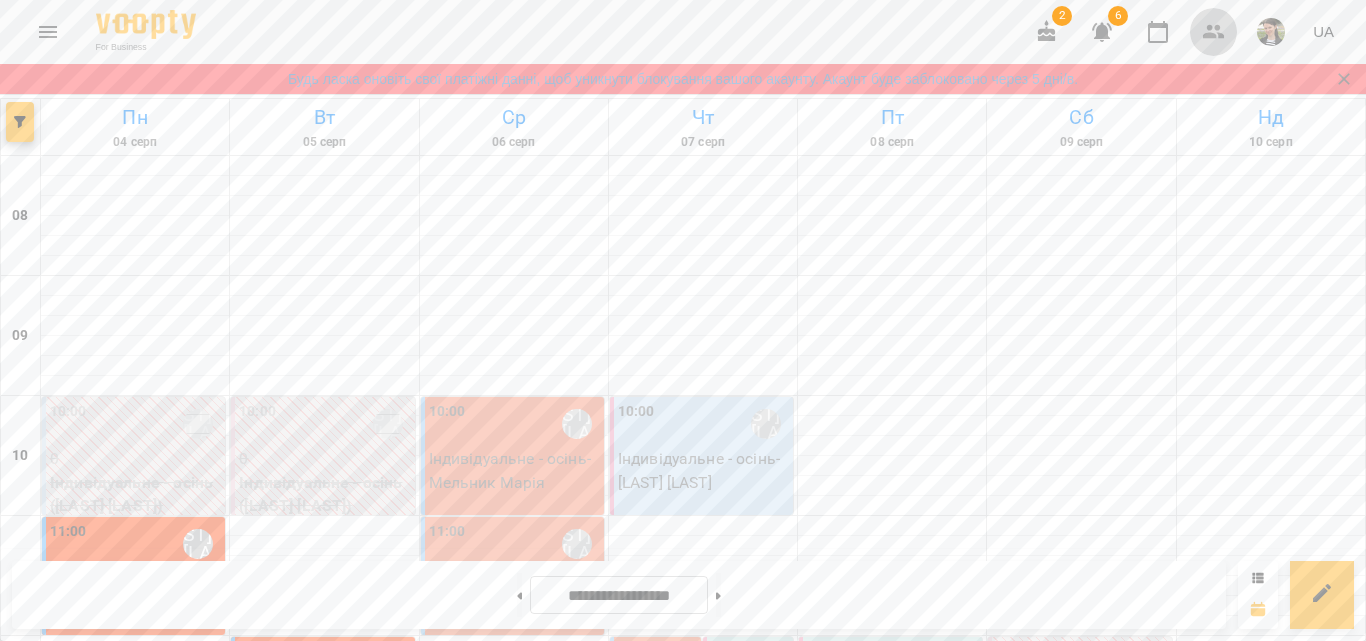 click 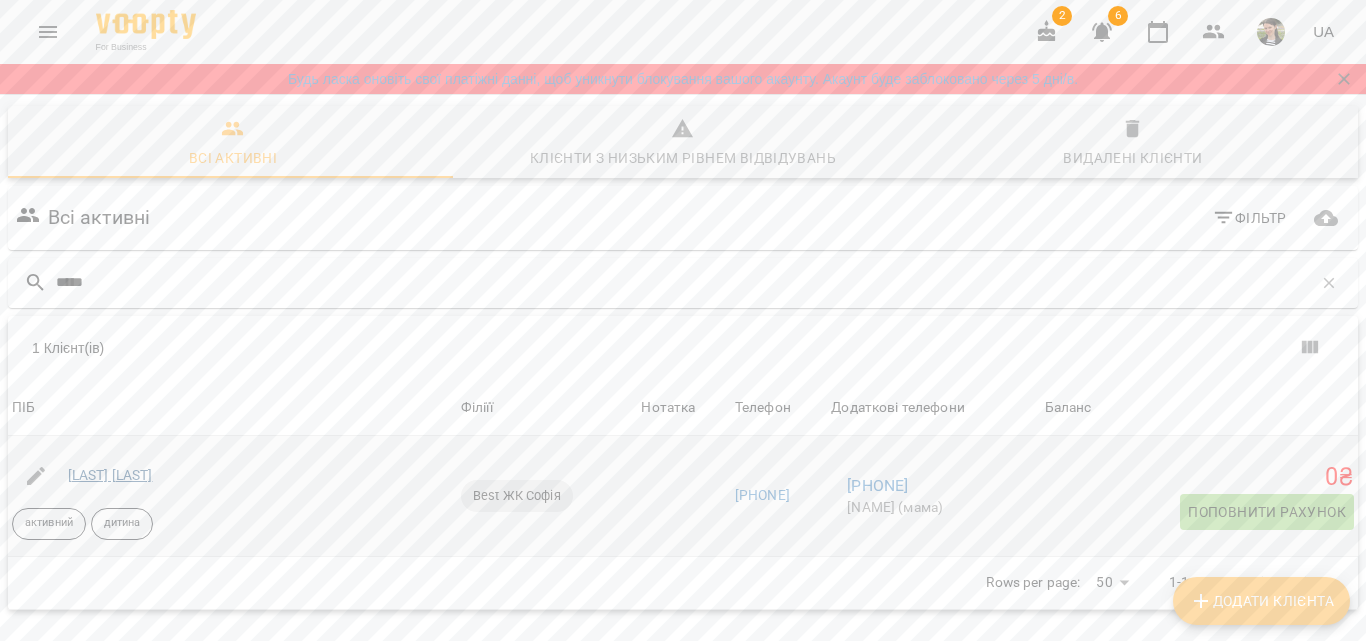 type on "*****" 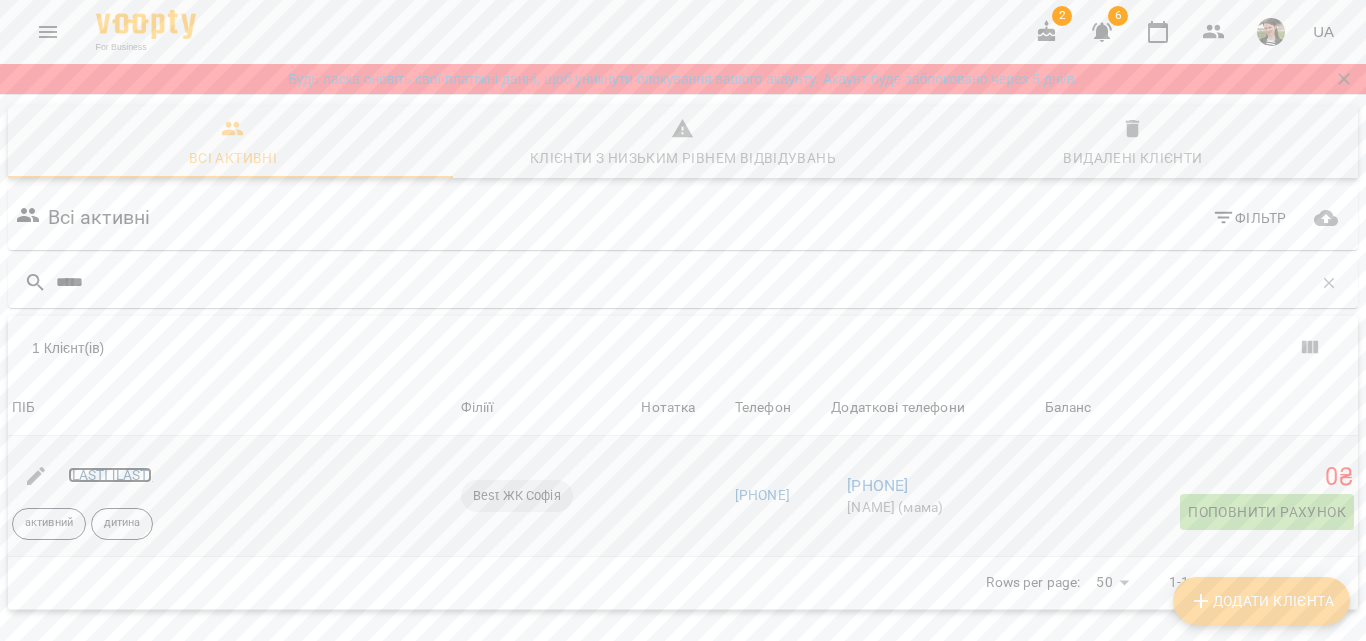 click on "[LAST] [LAST]" at bounding box center (110, 475) 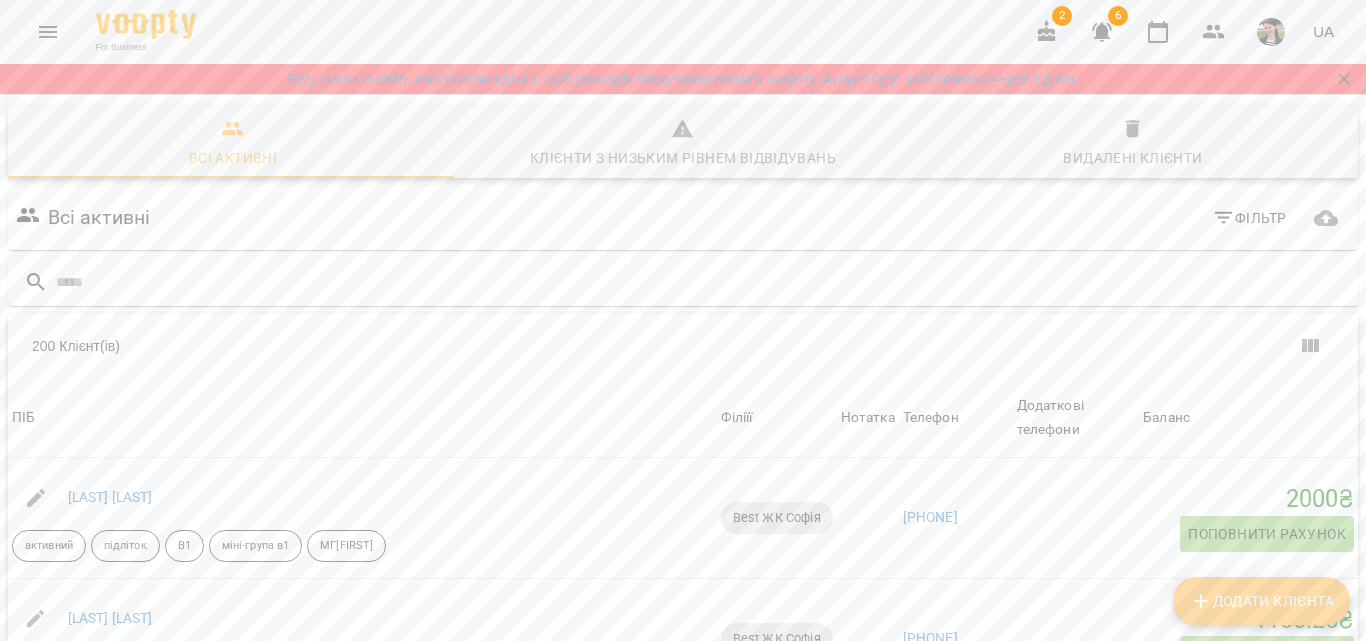 click 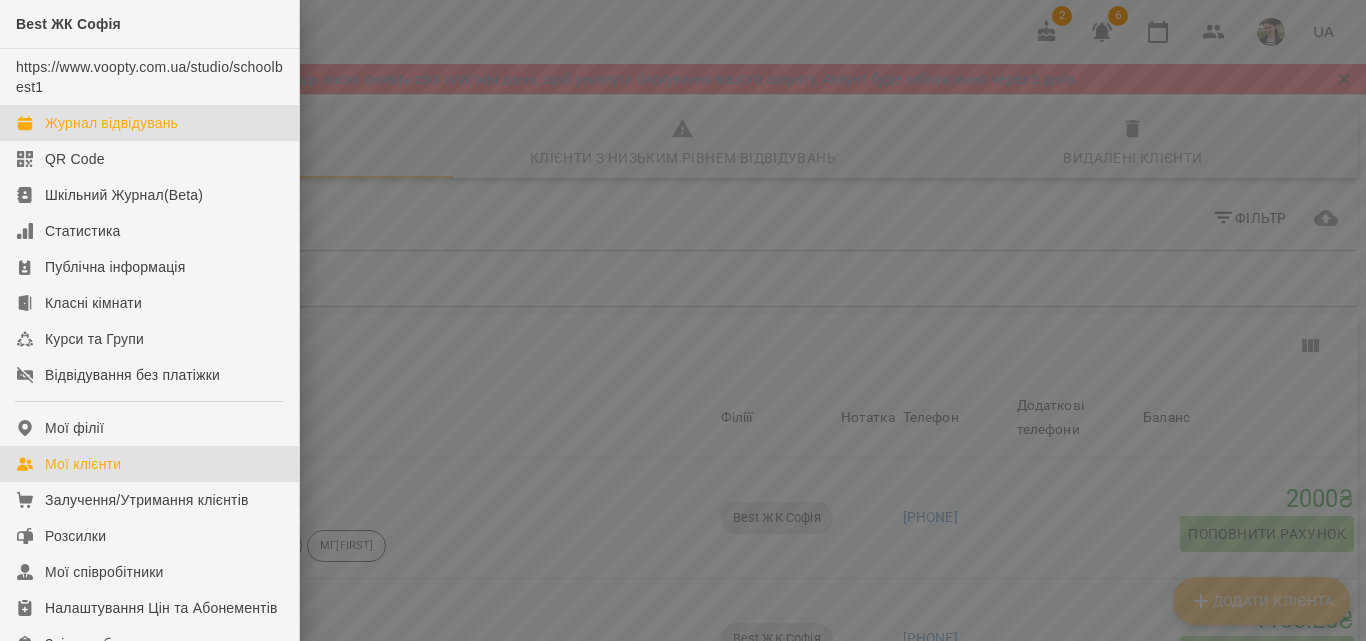 click on "Журнал відвідувань" at bounding box center (111, 123) 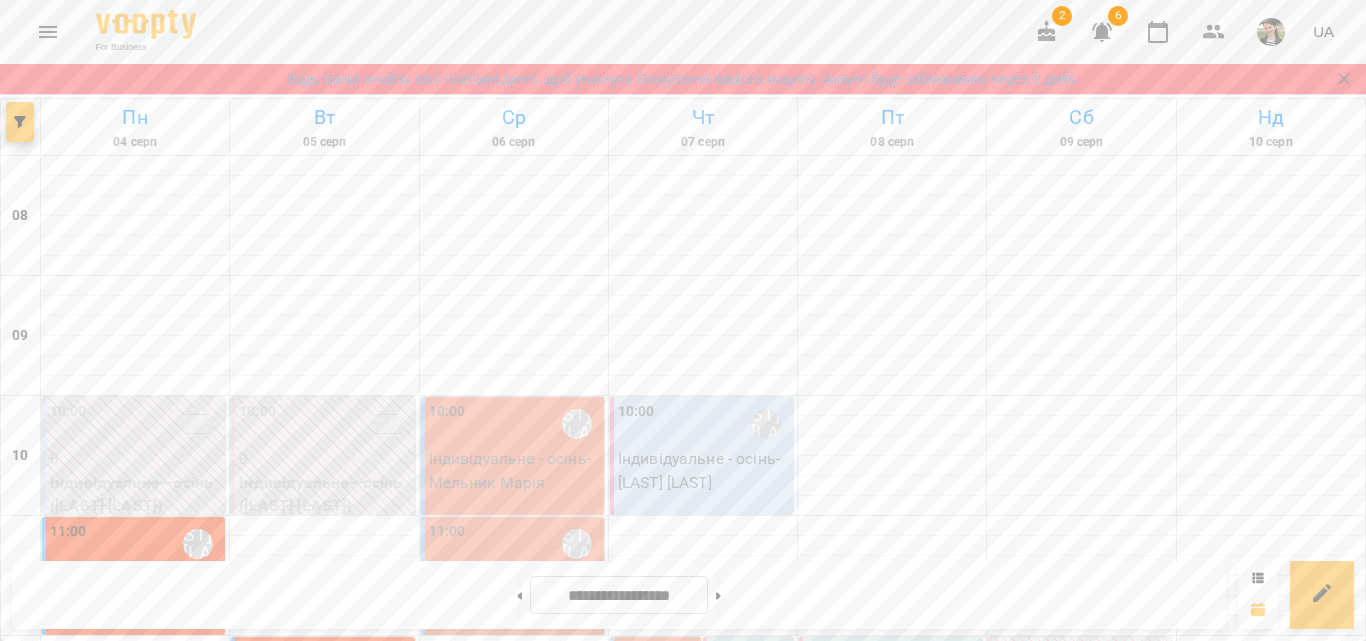 scroll, scrollTop: 685, scrollLeft: 0, axis: vertical 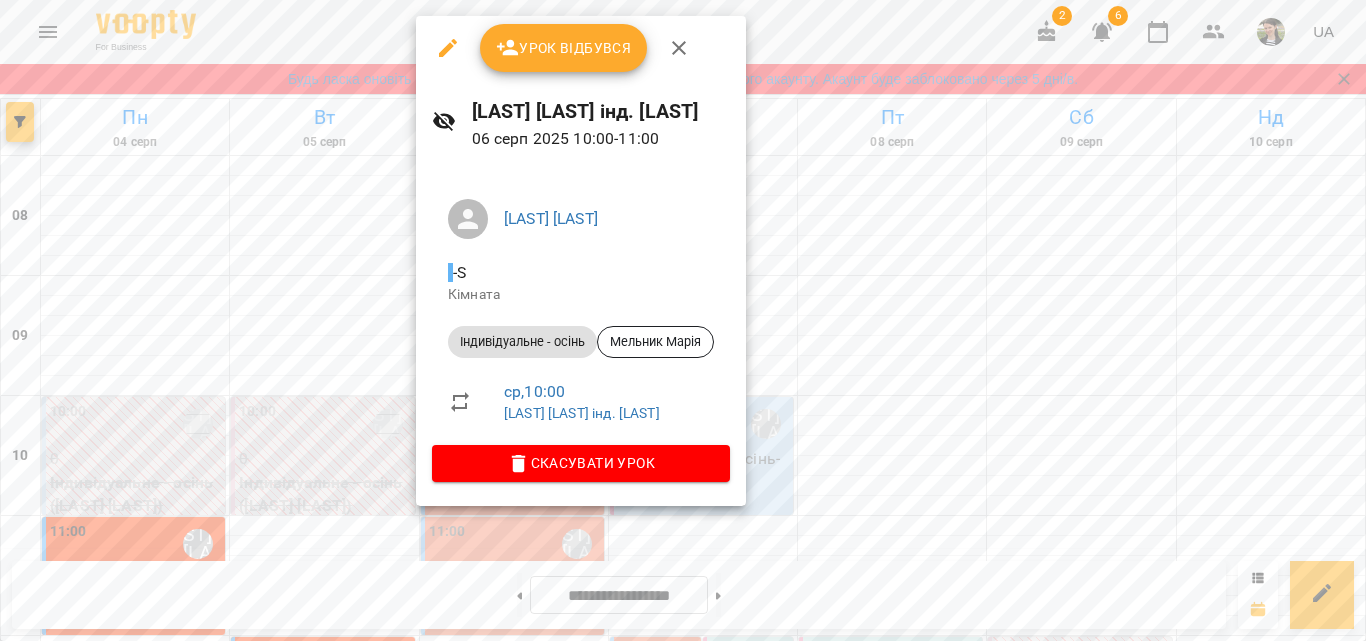 click on "Урок відбувся" at bounding box center [564, 48] 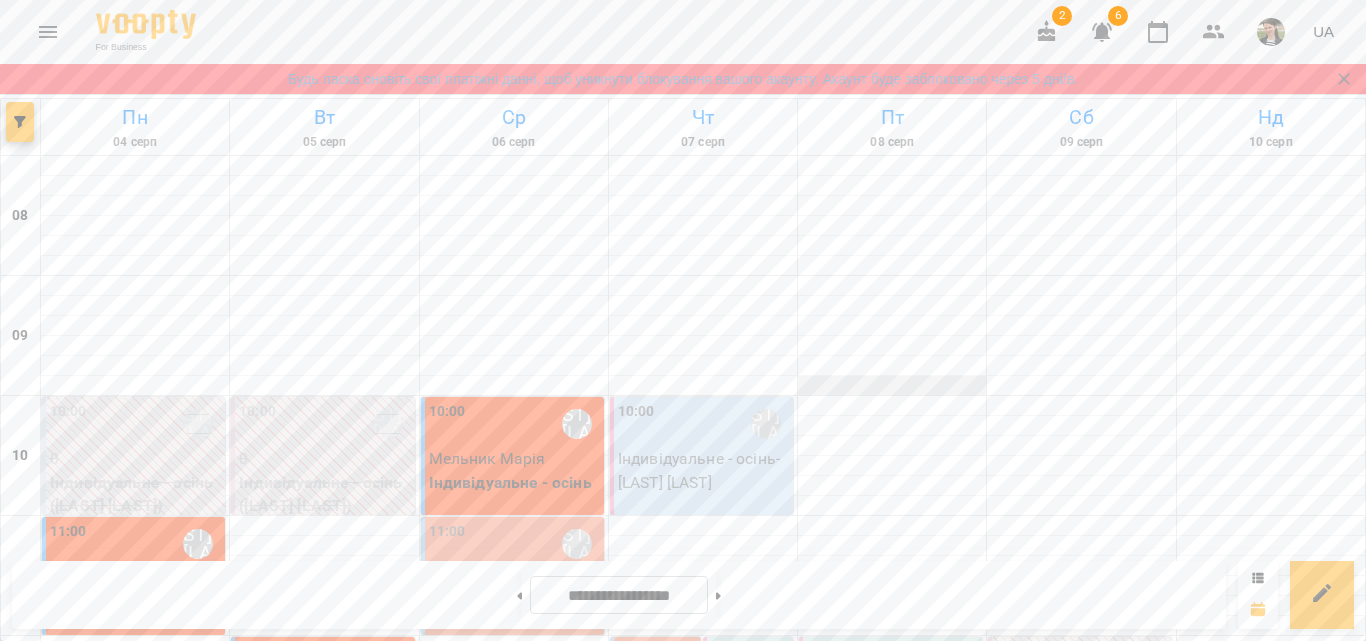 scroll, scrollTop: 200, scrollLeft: 0, axis: vertical 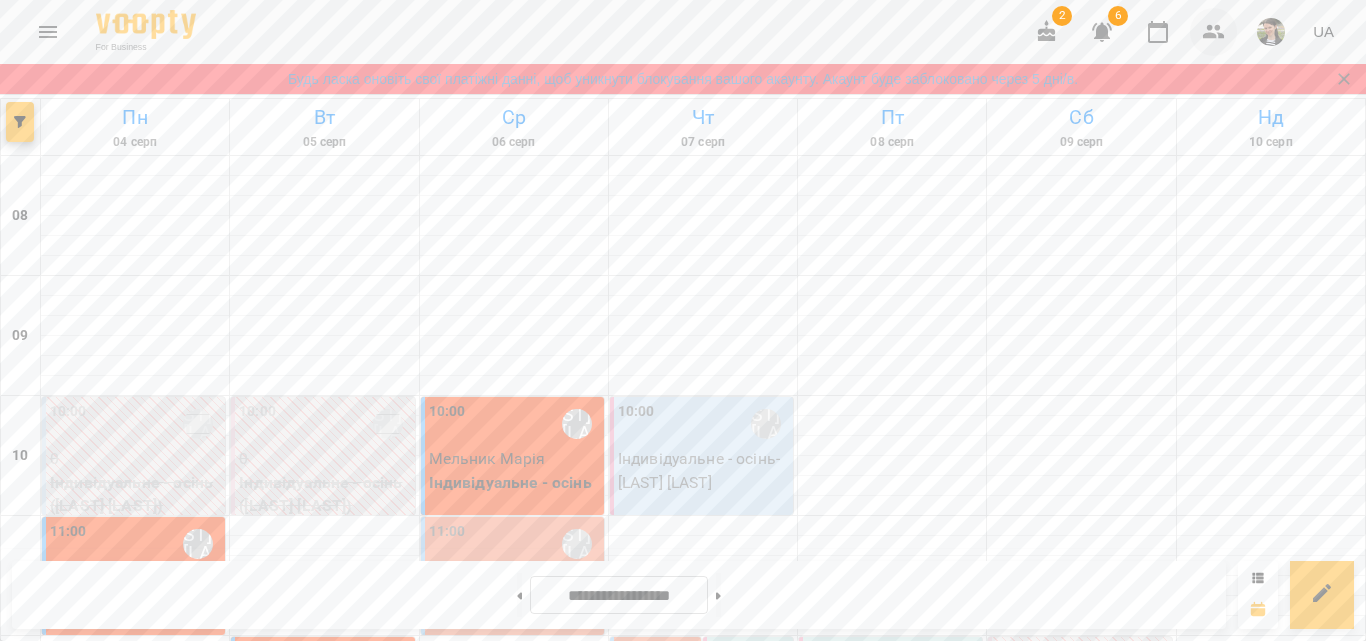 click 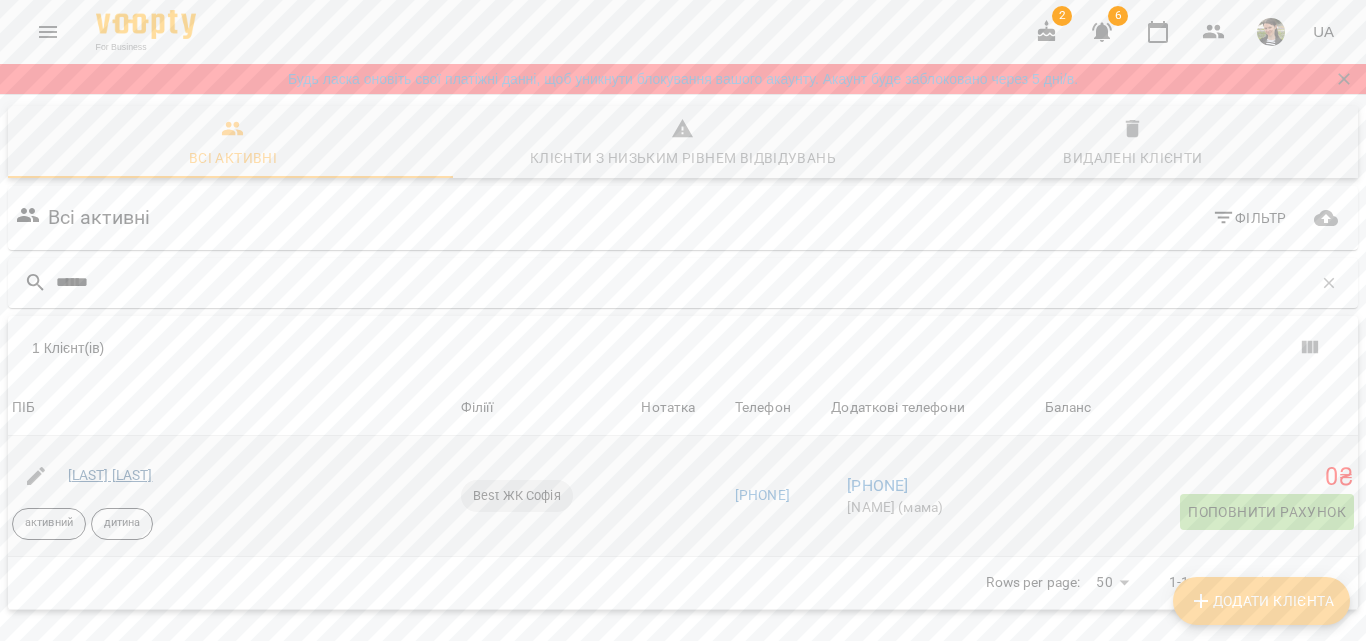 type on "******" 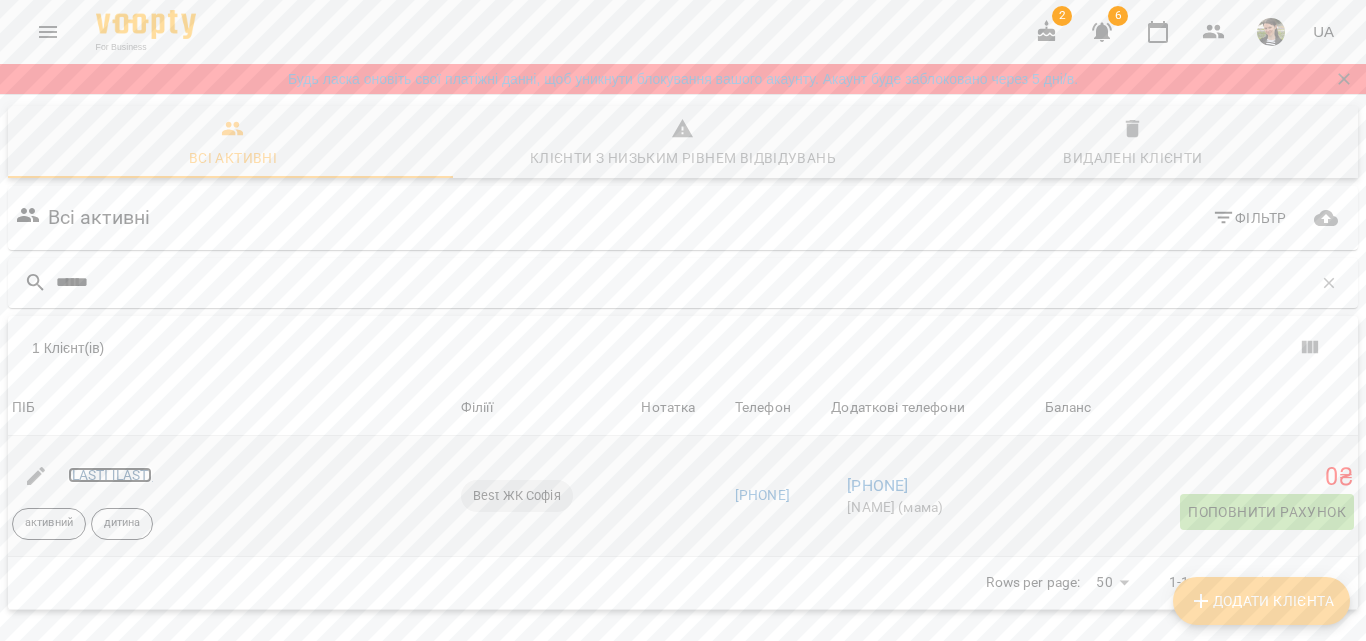 click on "[LAST] [LAST]" at bounding box center (110, 475) 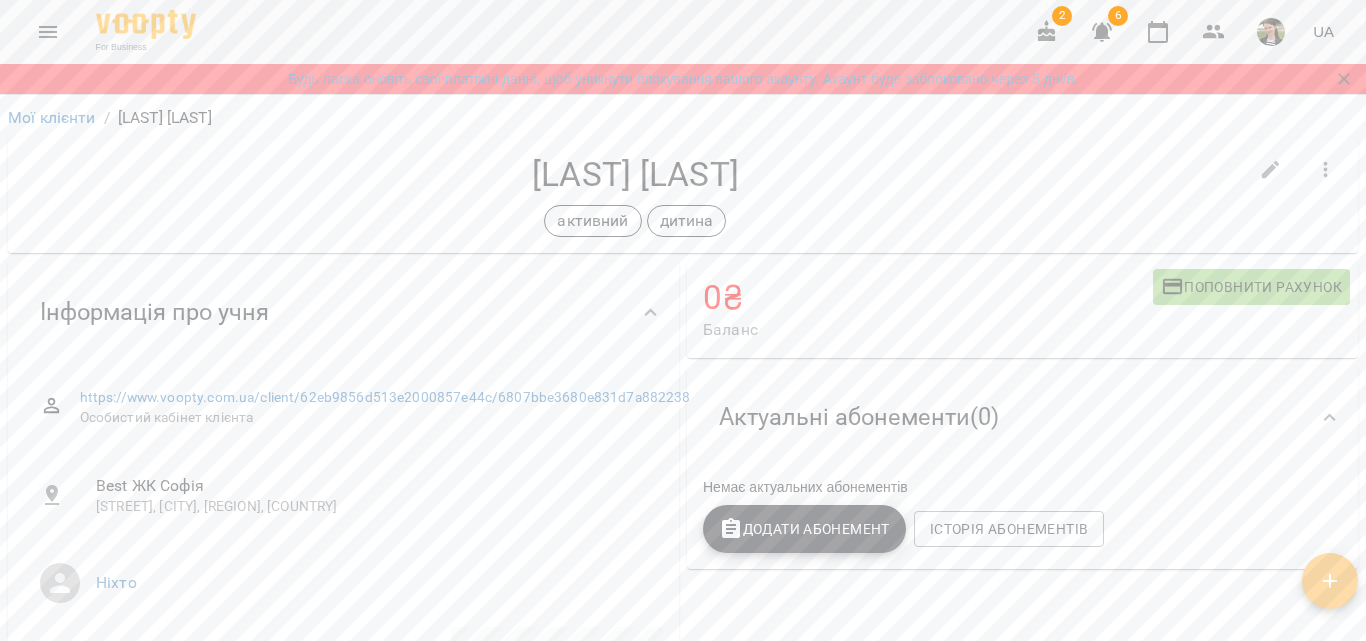 scroll, scrollTop: 300, scrollLeft: 0, axis: vertical 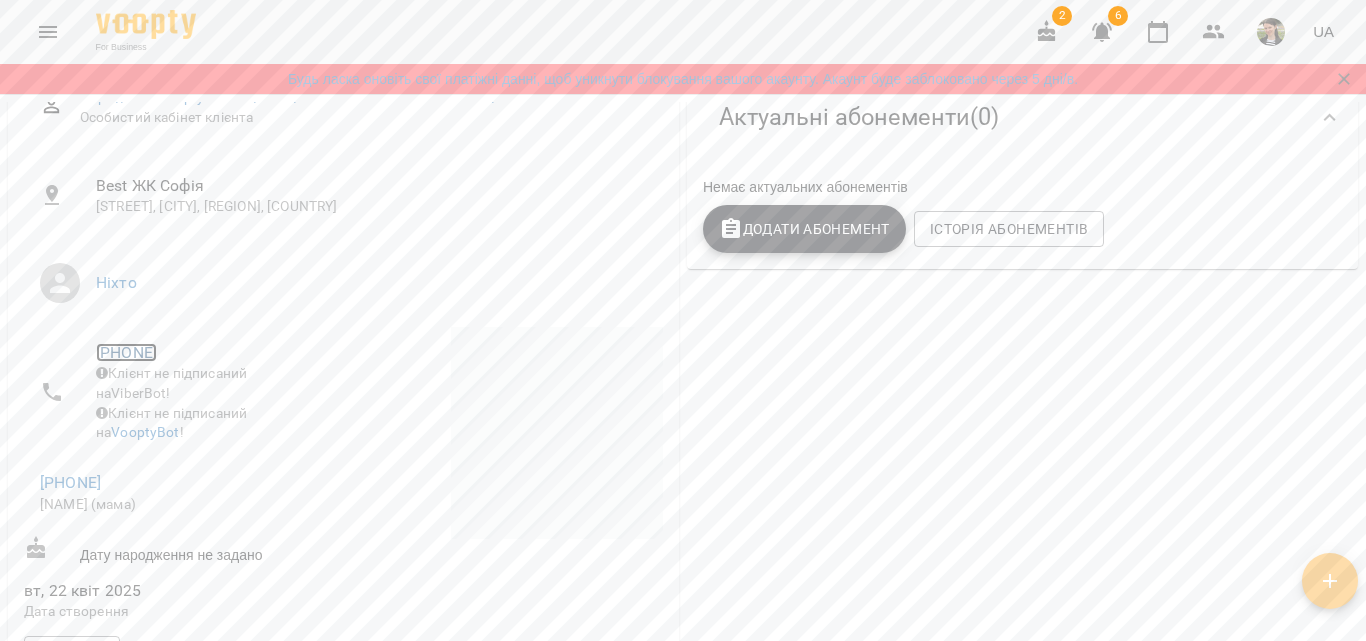 click on "[PHONE]" at bounding box center (126, 352) 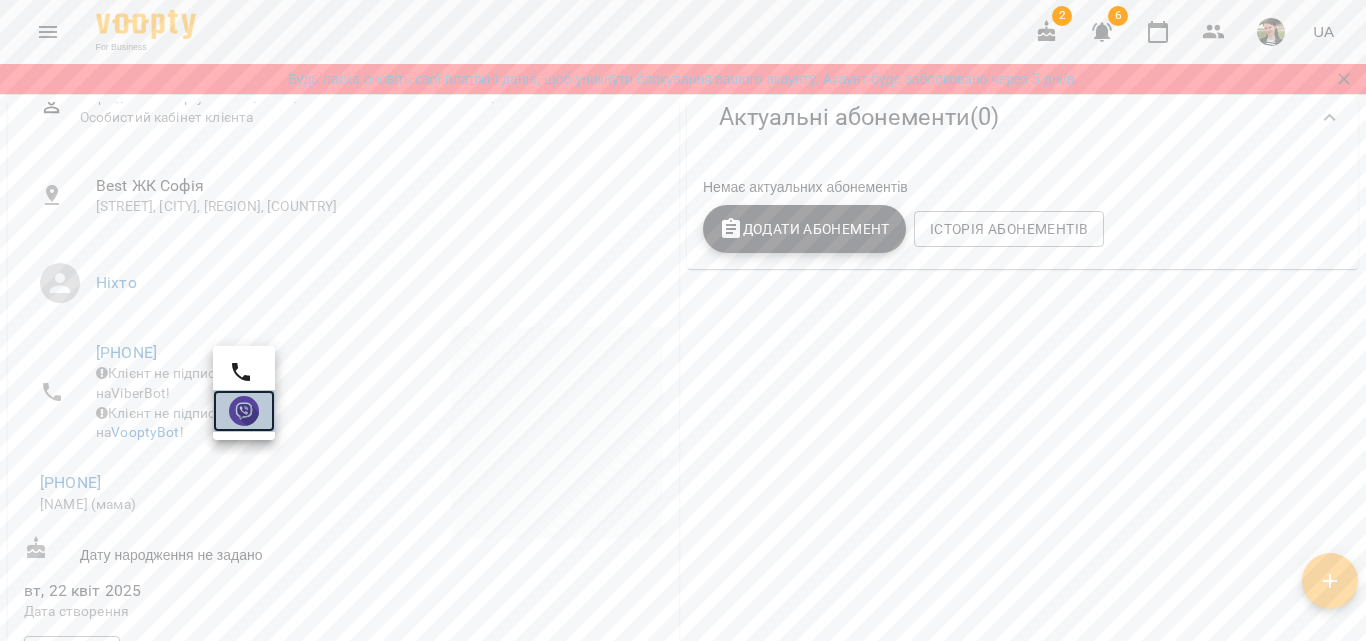 click at bounding box center [244, 411] 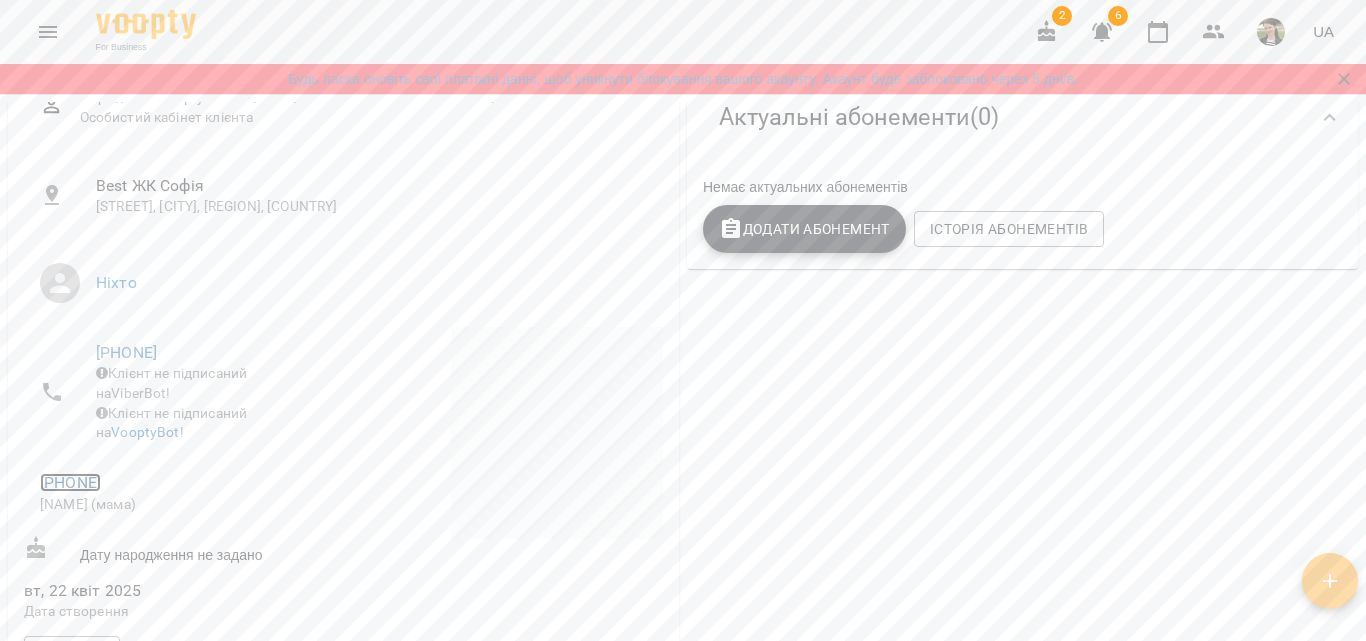 click on "[PHONE]" at bounding box center (70, 482) 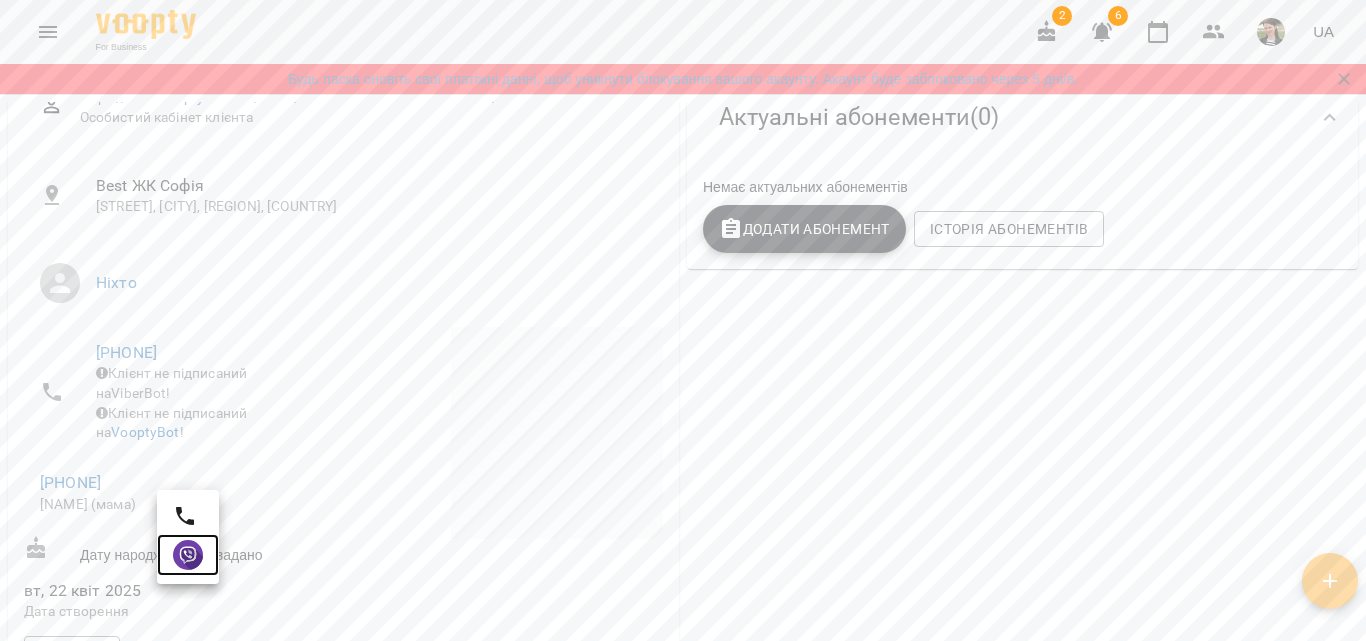 click at bounding box center (188, 555) 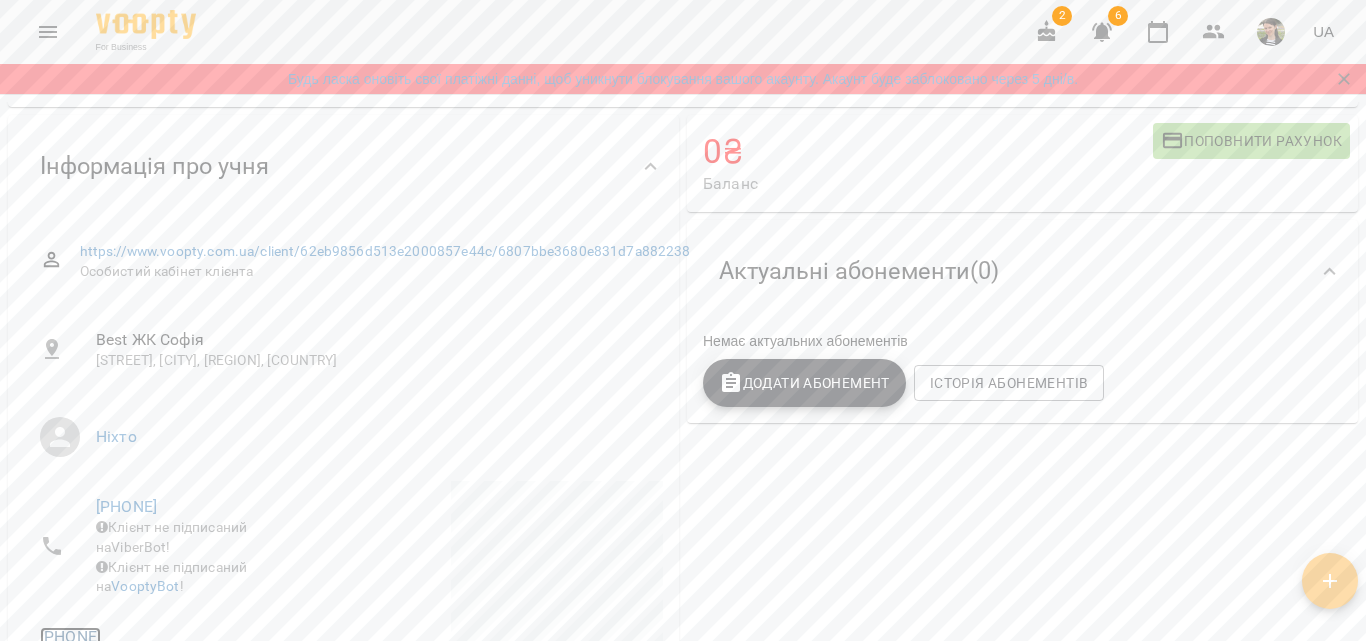 scroll, scrollTop: 0, scrollLeft: 0, axis: both 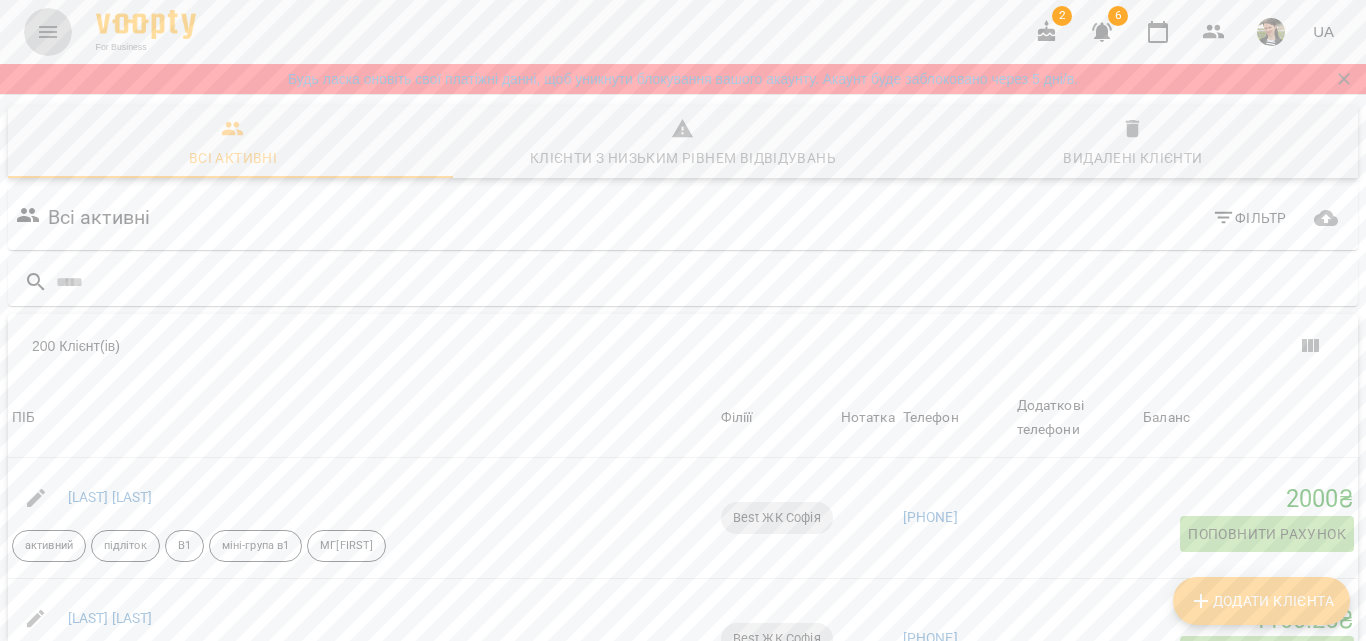 click 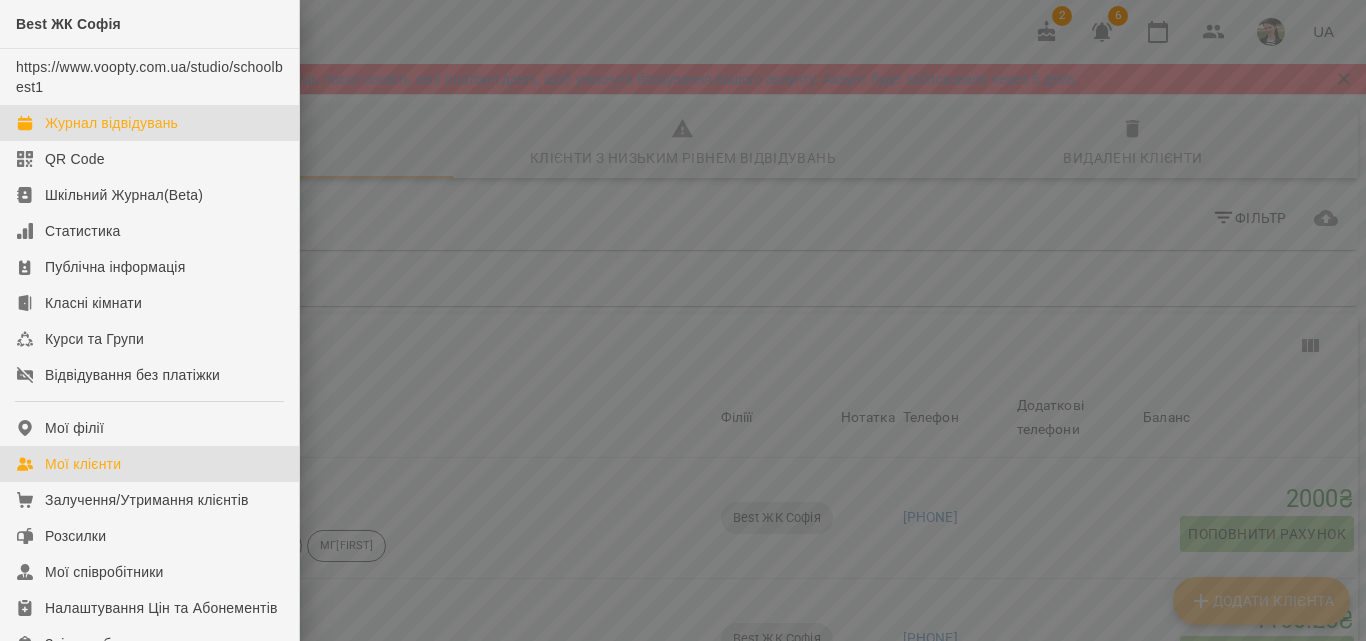 click on "Журнал відвідувань" at bounding box center [111, 123] 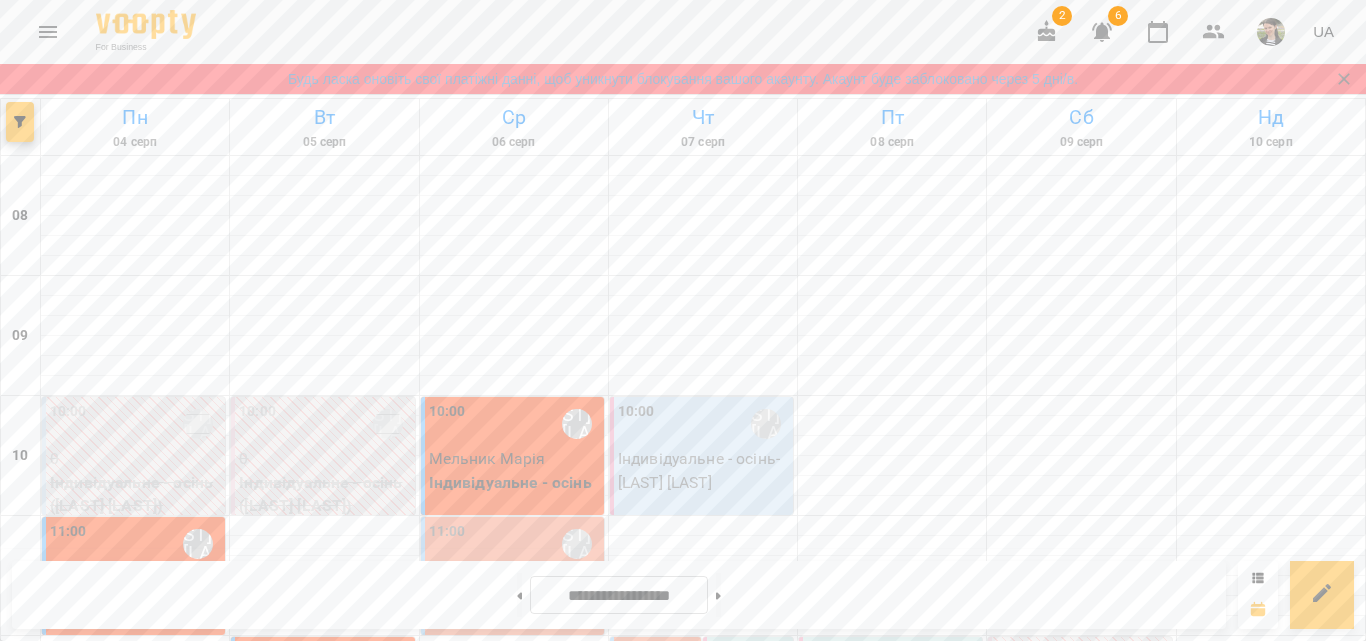 click on "Індивідуальне - осінь  - [LAST] [LAST]" at bounding box center [703, 470] 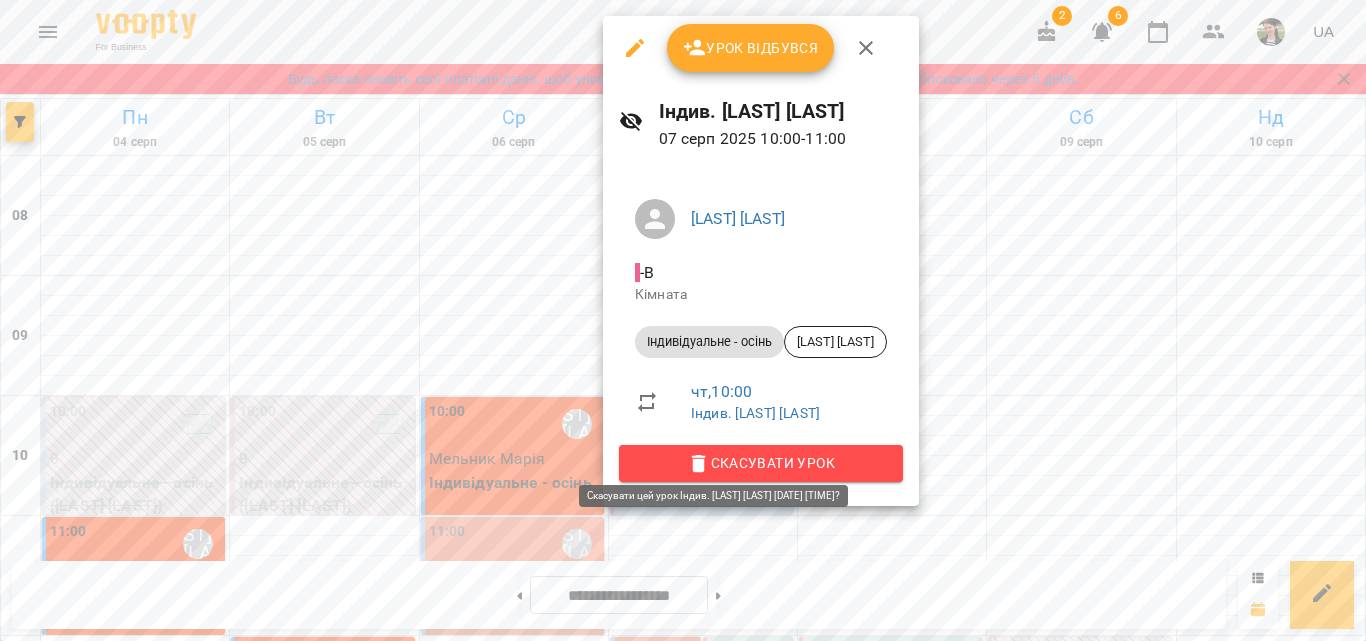 click on "Скасувати Урок" at bounding box center [761, 463] 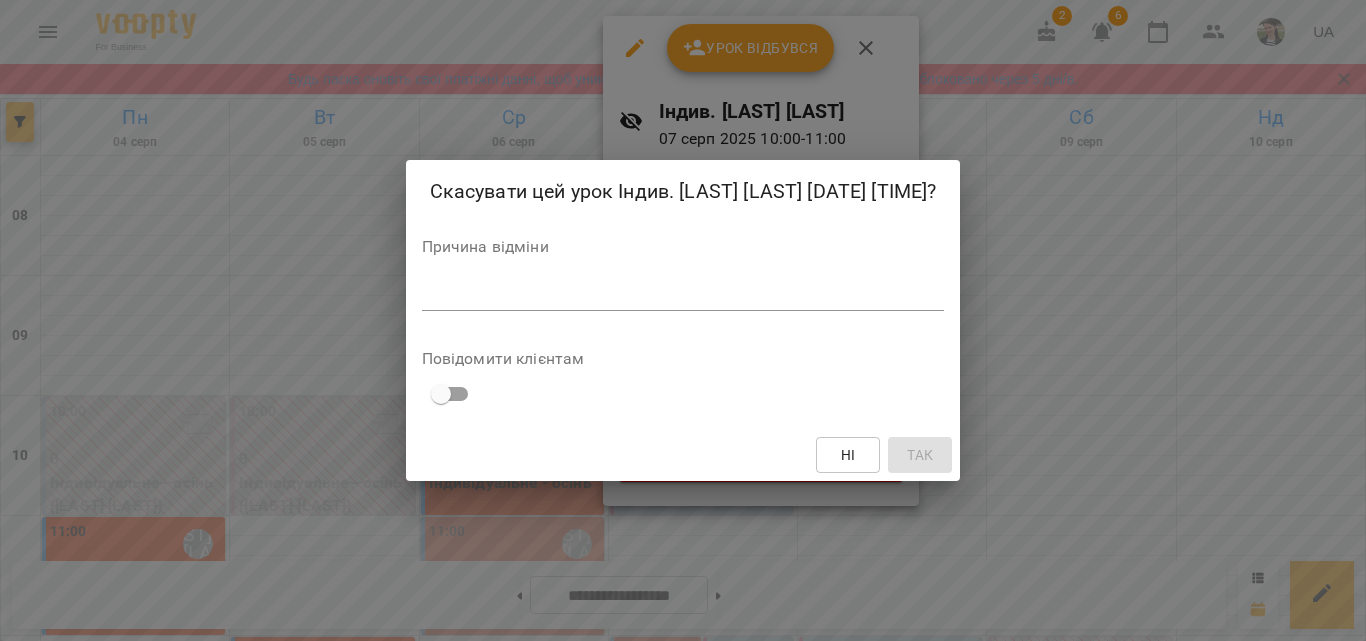click at bounding box center [683, 294] 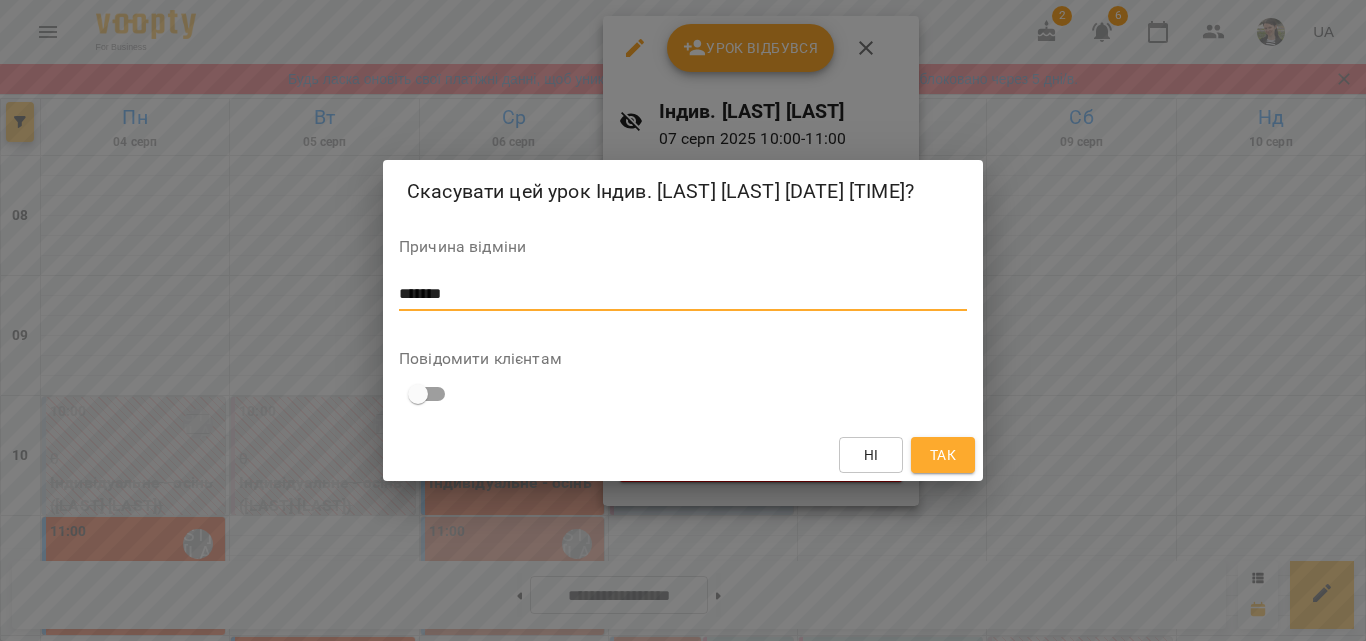 type on "*******" 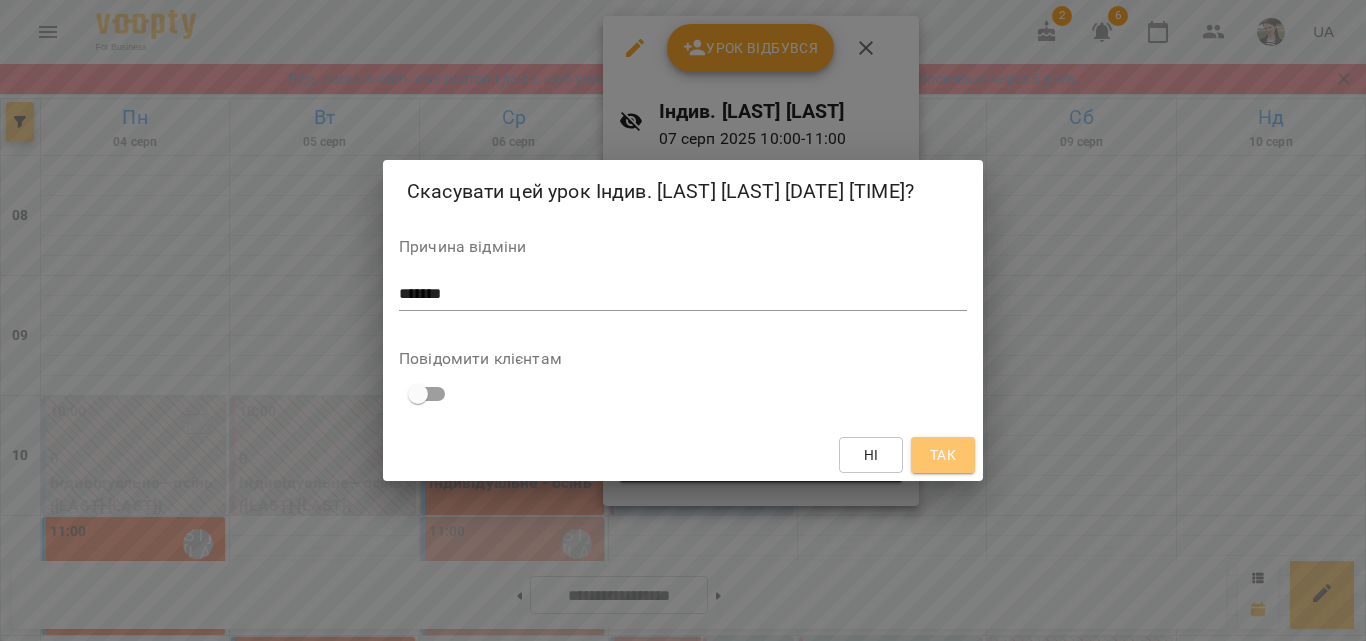 click on "Так" at bounding box center [943, 455] 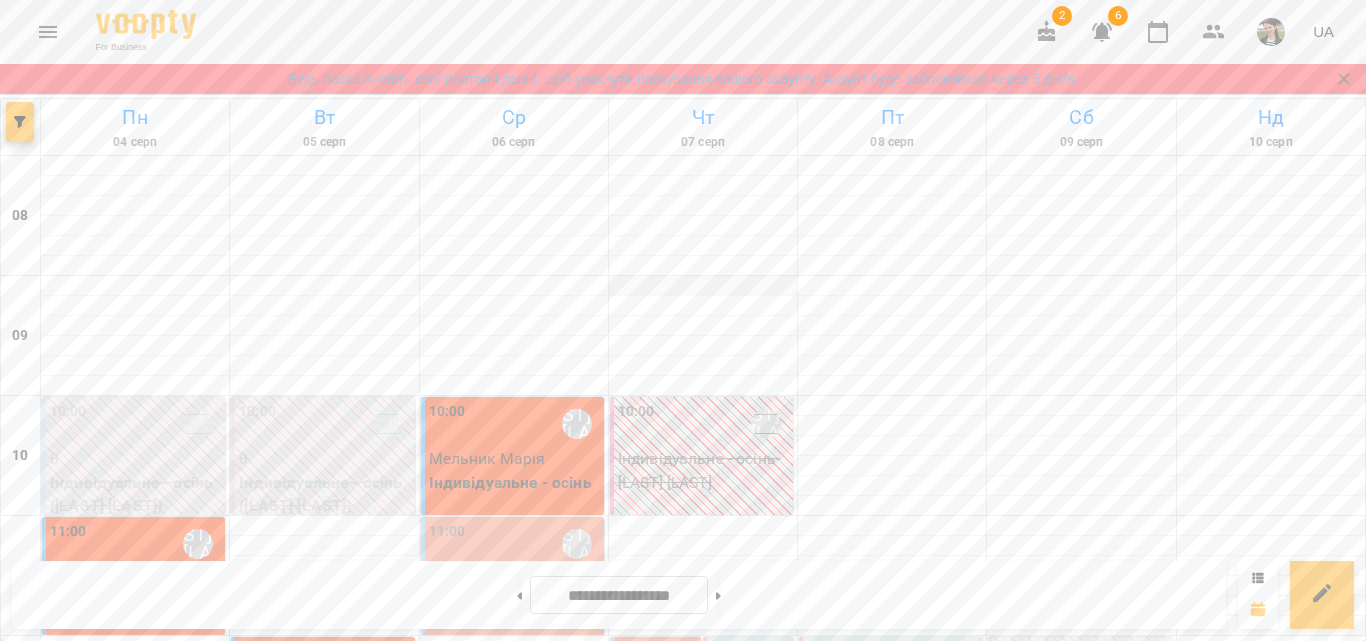scroll, scrollTop: 200, scrollLeft: 0, axis: vertical 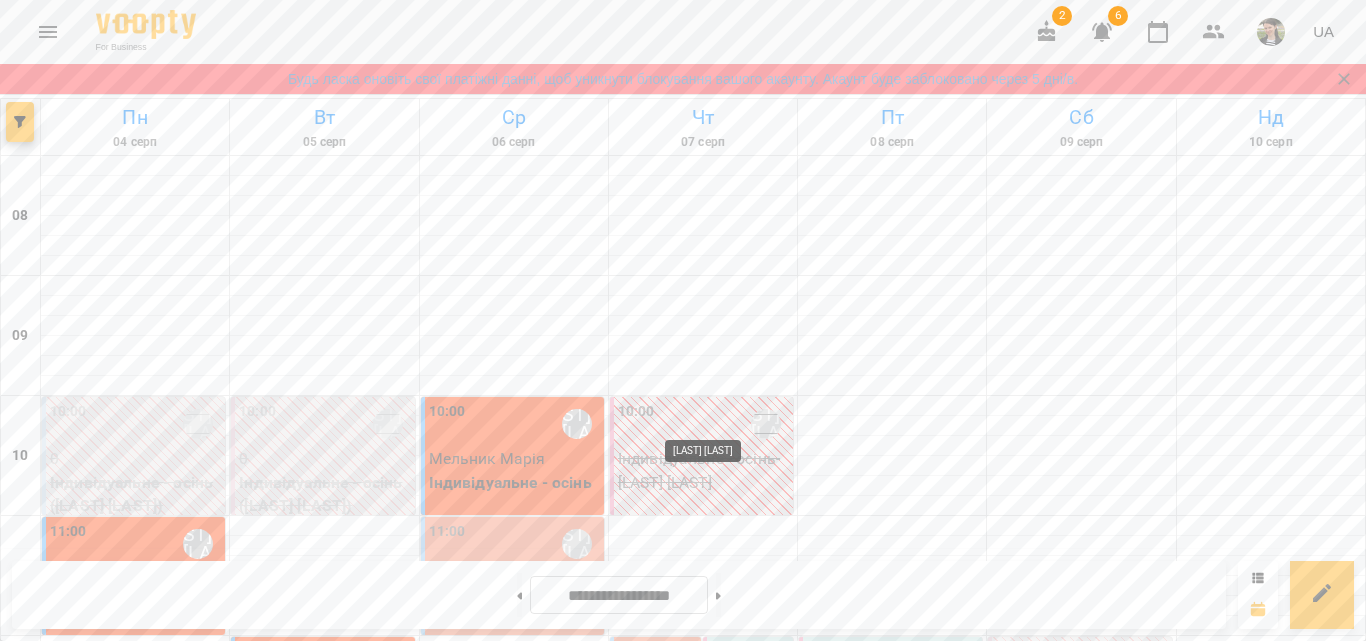 click on "[LAST] [LAST]" at bounding box center (734, 811) 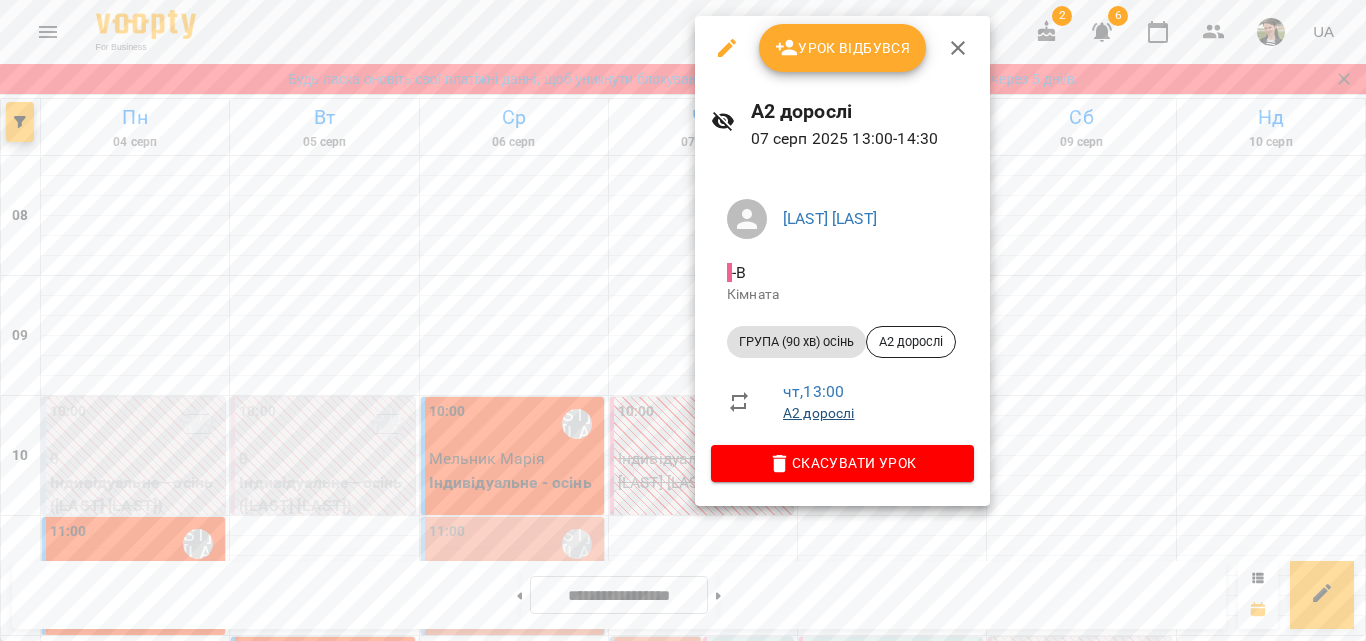 click on "А2 дорослі" at bounding box center (818, 413) 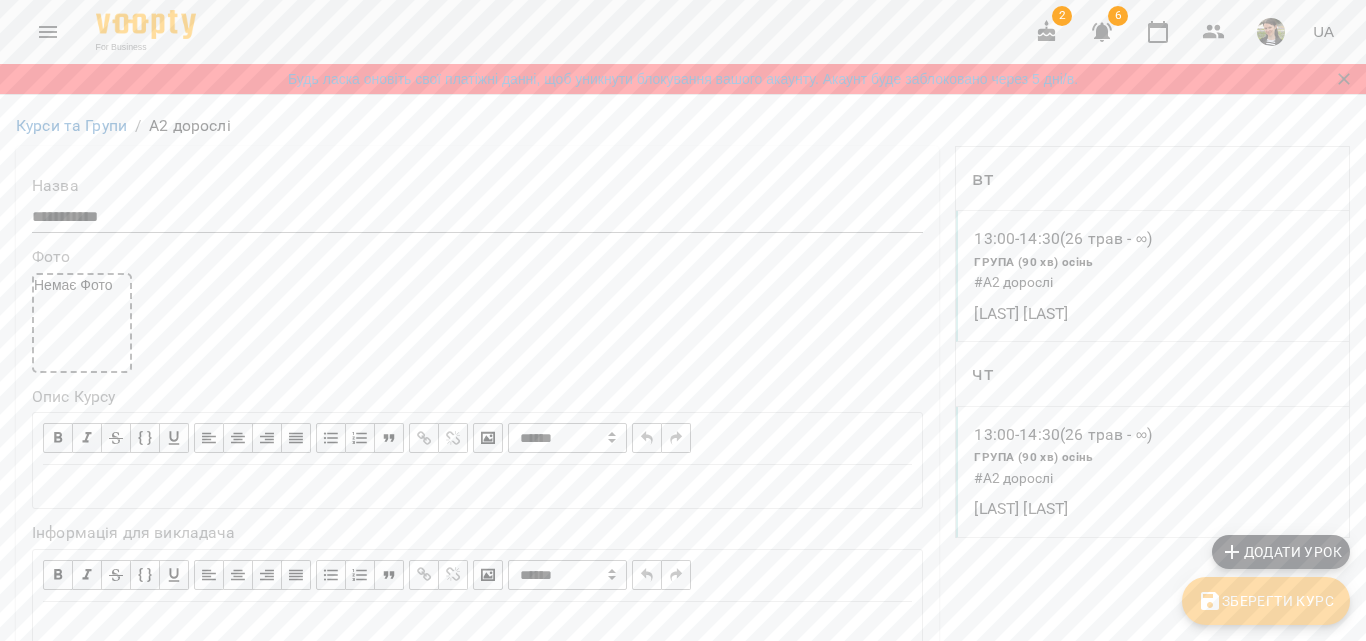 scroll, scrollTop: 1800, scrollLeft: 0, axis: vertical 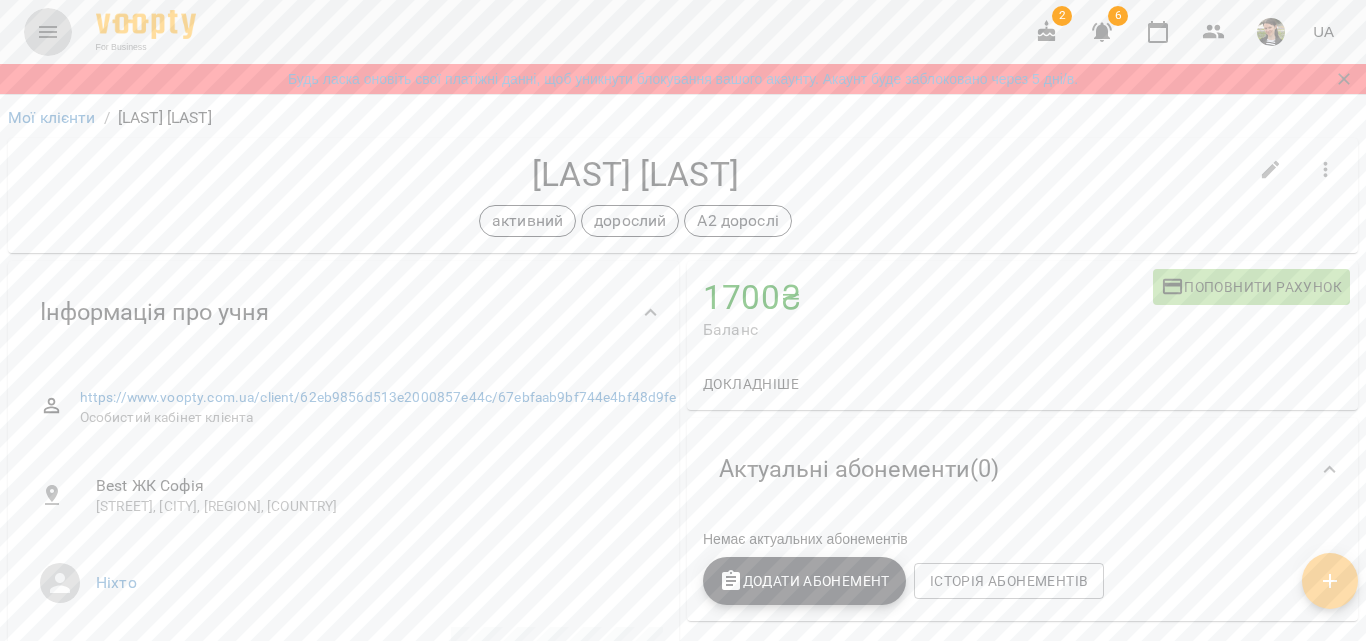 click 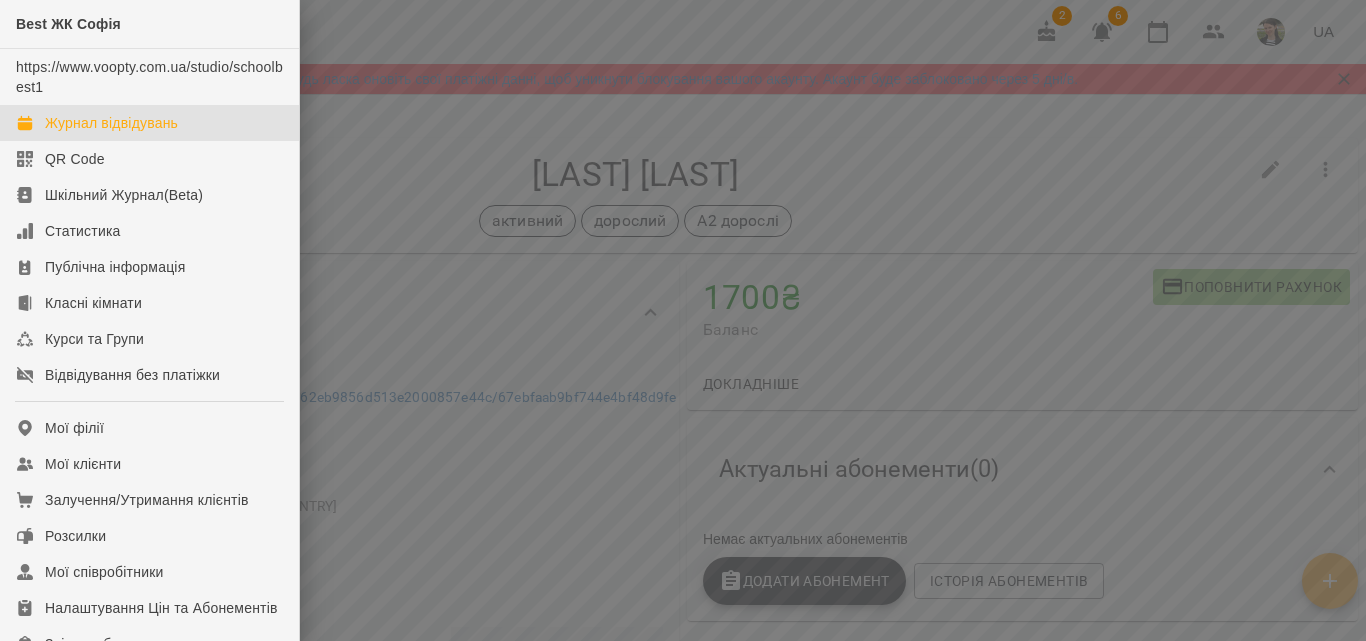 click on "Журнал відвідувань" at bounding box center [111, 123] 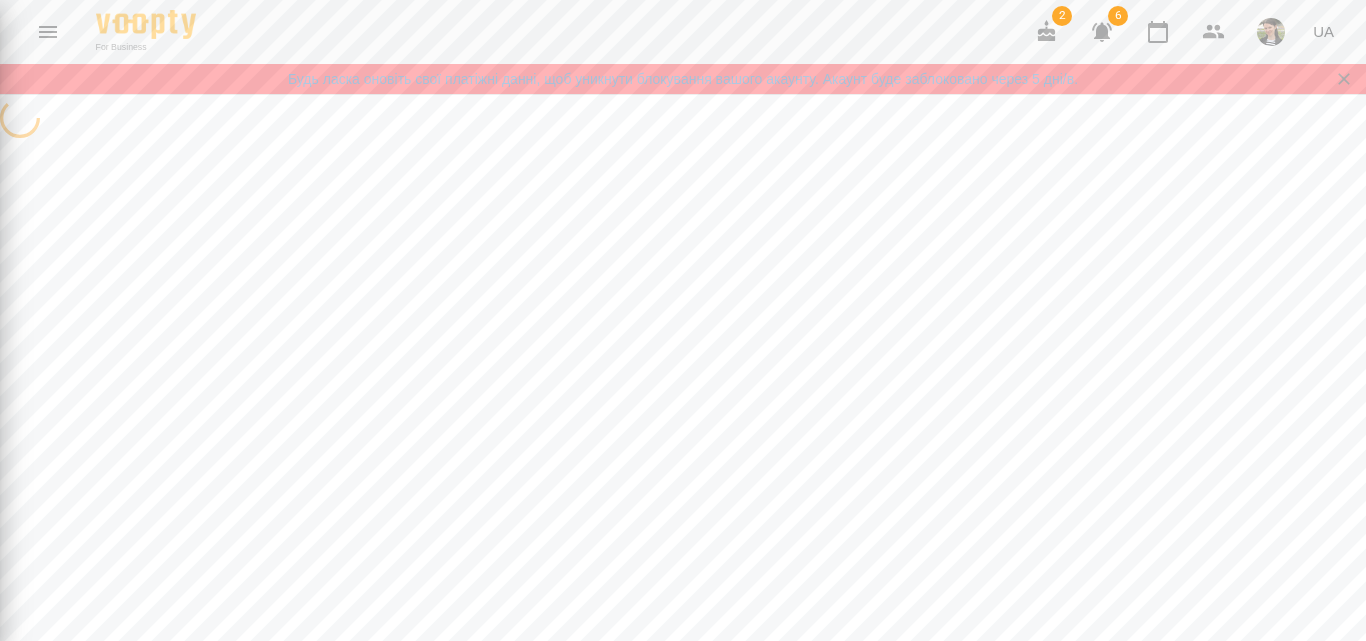 scroll, scrollTop: 0, scrollLeft: 0, axis: both 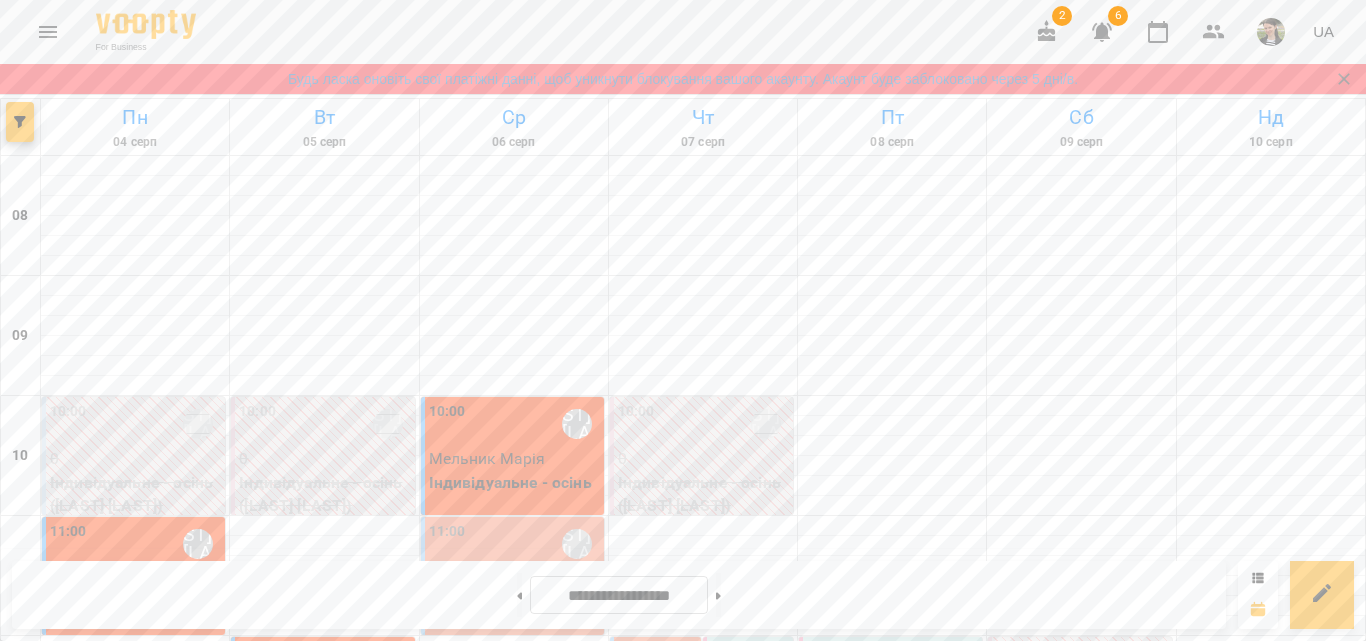 click on "[TIME] [LAST] [LAST]" at bounding box center (514, 544) 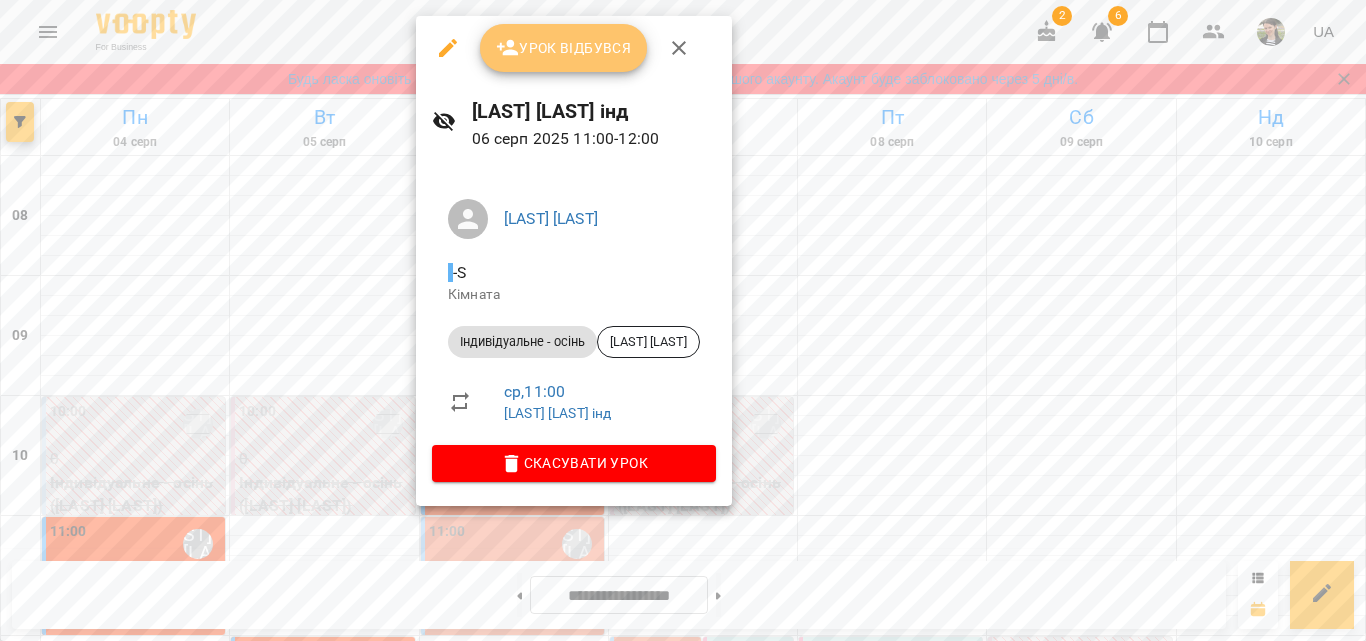 click on "Урок відбувся" at bounding box center (564, 48) 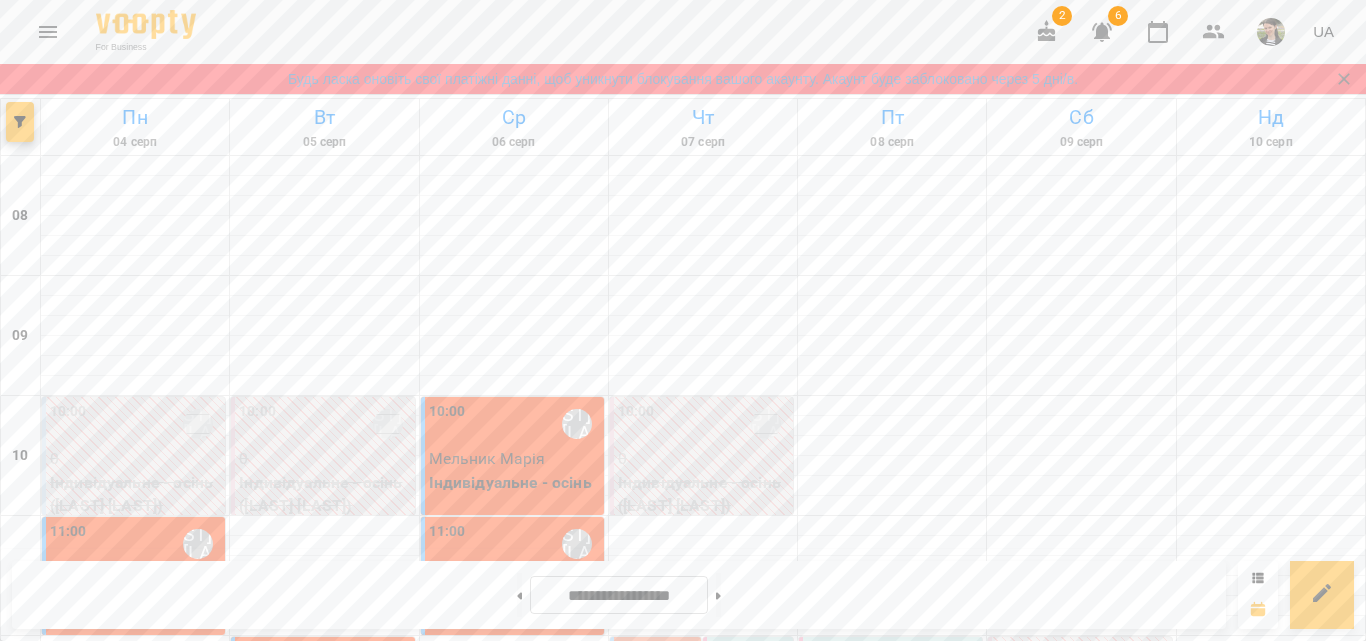 scroll, scrollTop: 700, scrollLeft: 0, axis: vertical 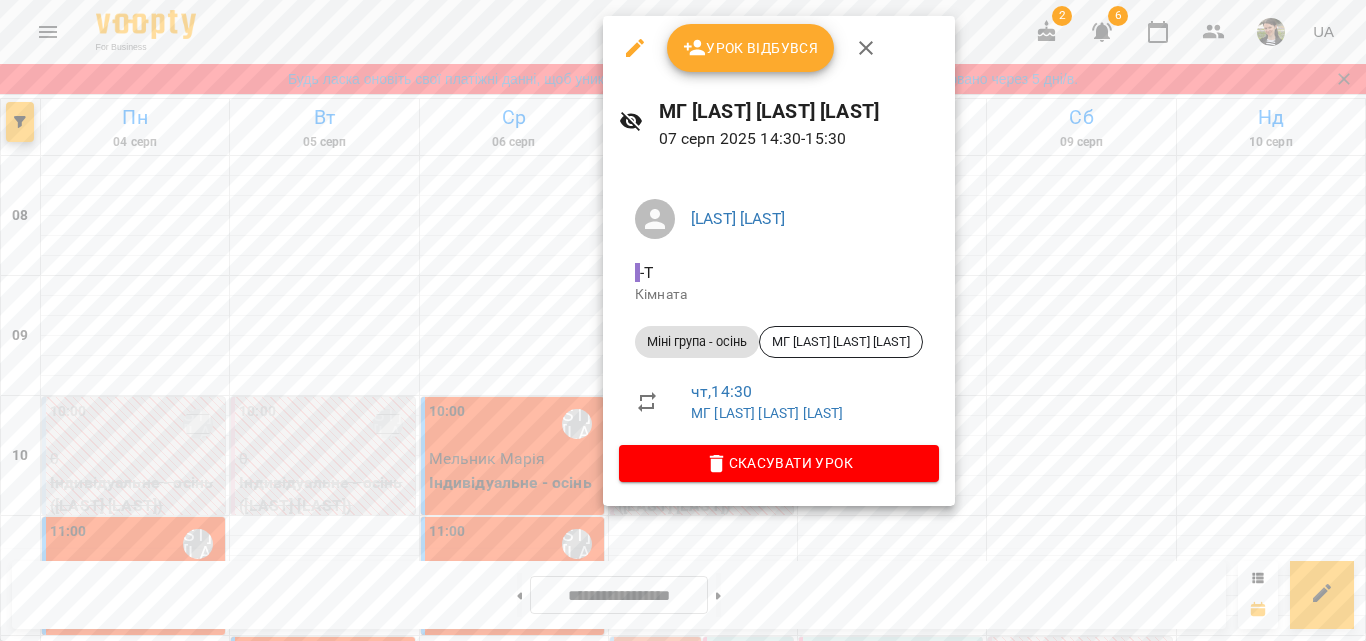 click 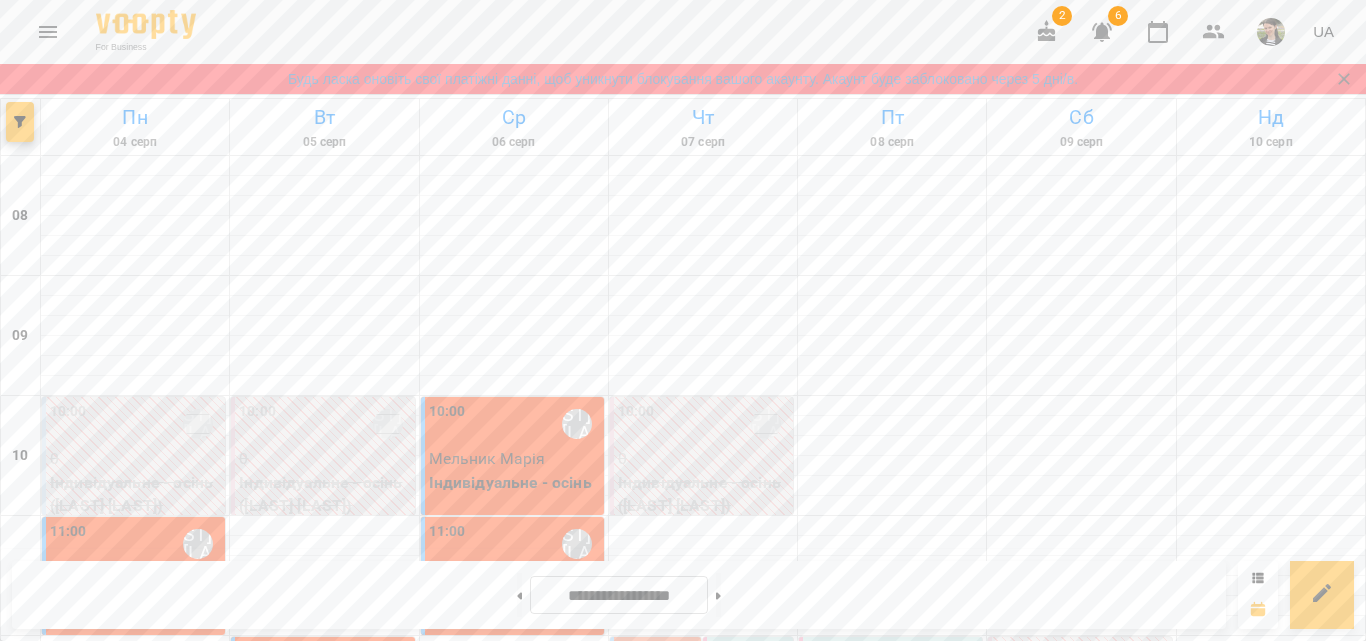 scroll, scrollTop: 800, scrollLeft: 0, axis: vertical 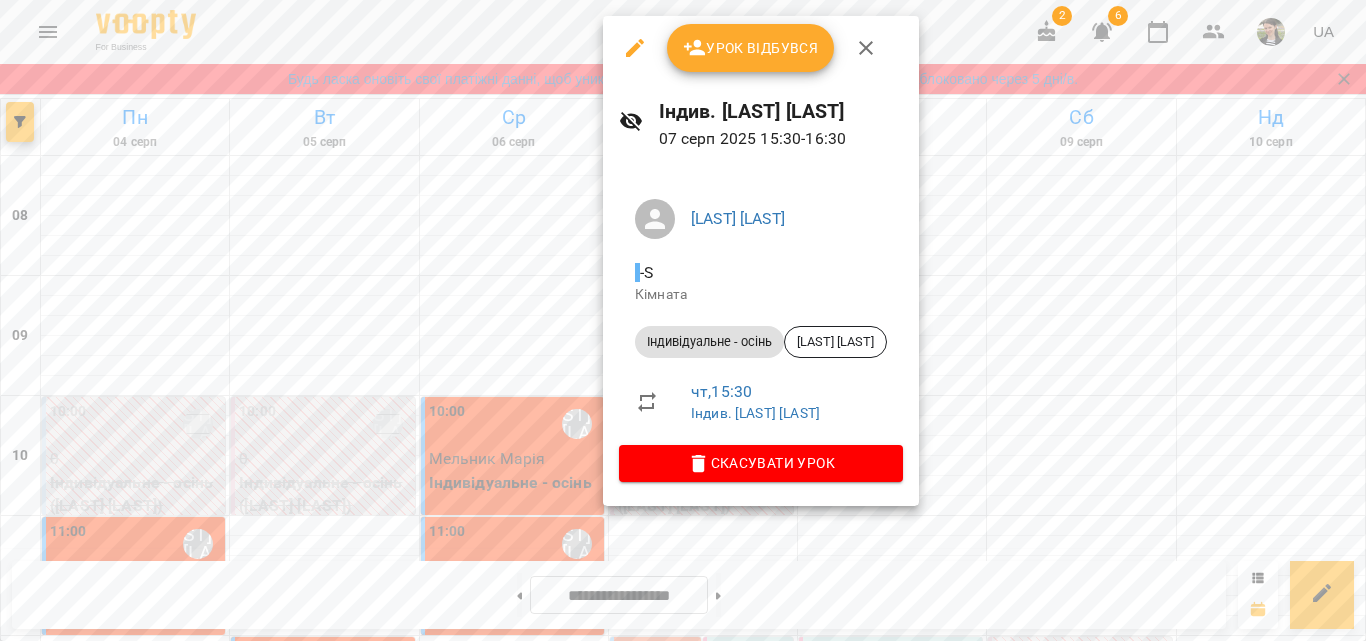 click 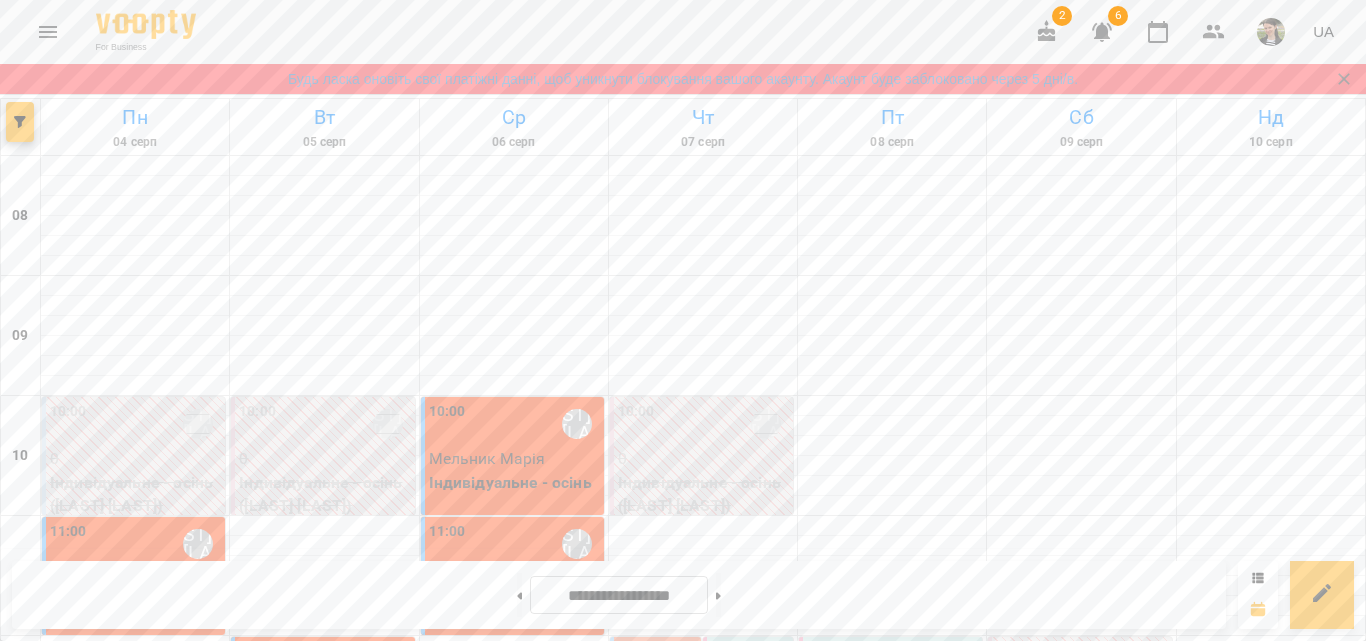 scroll, scrollTop: 900, scrollLeft: 0, axis: vertical 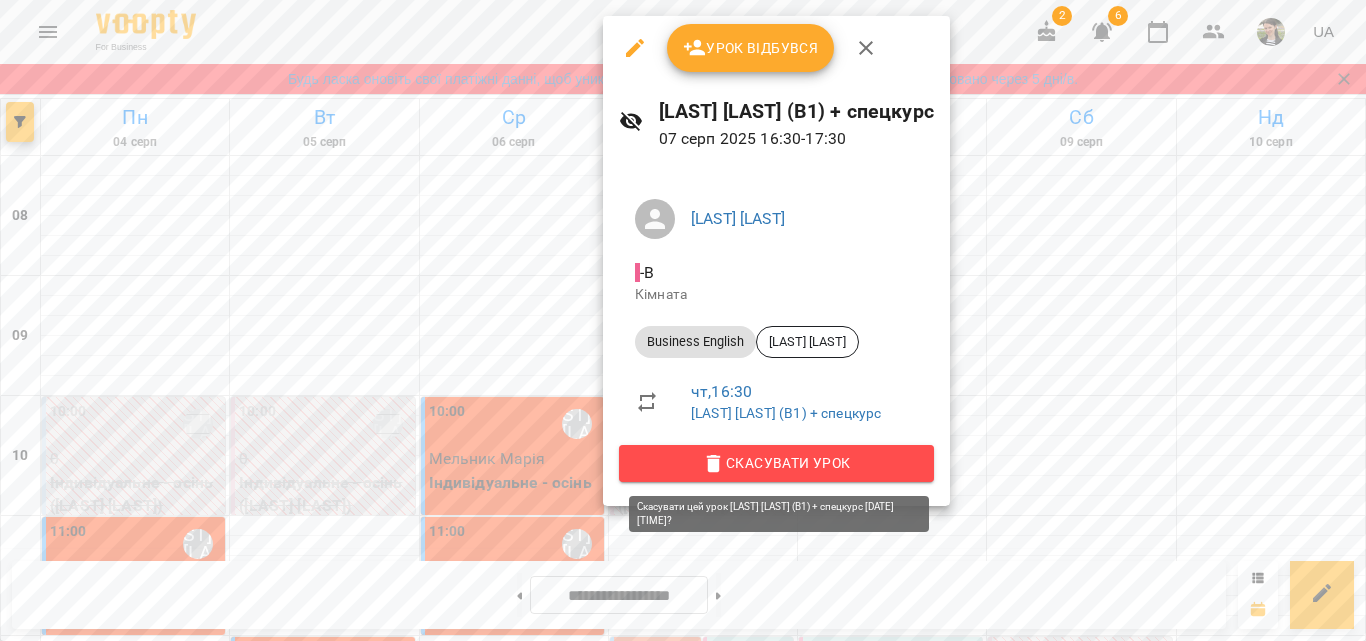 click on "Скасувати Урок" at bounding box center (776, 463) 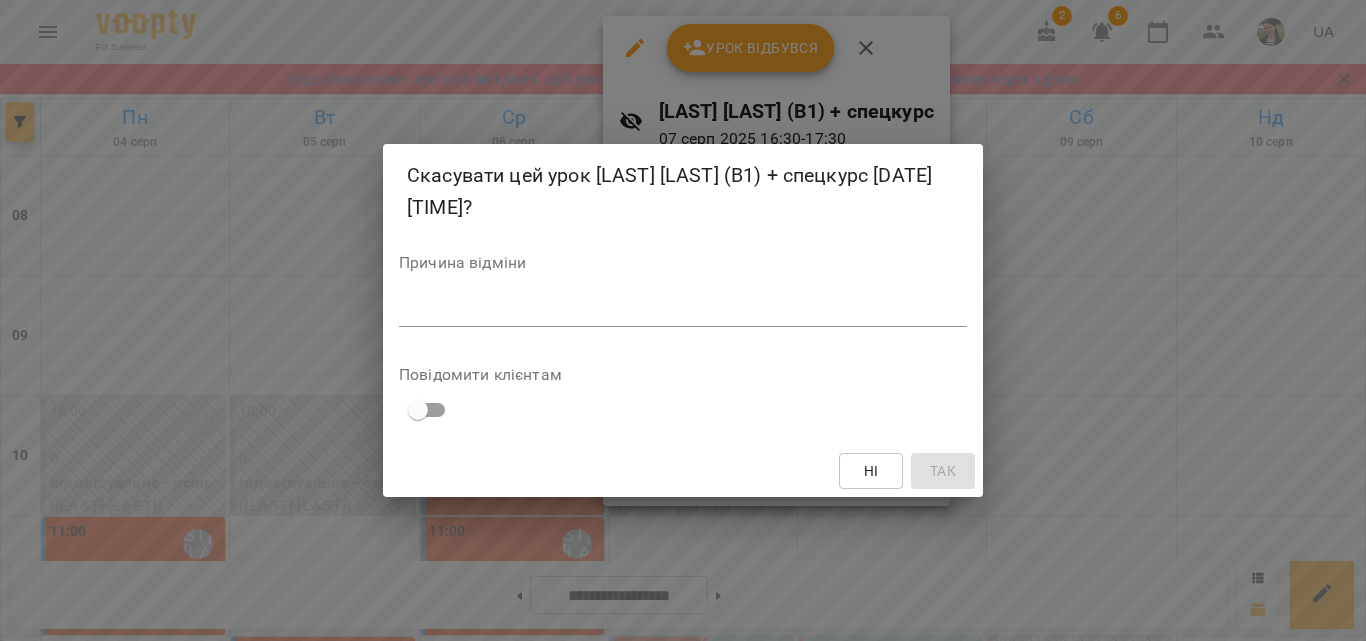 click at bounding box center (683, 310) 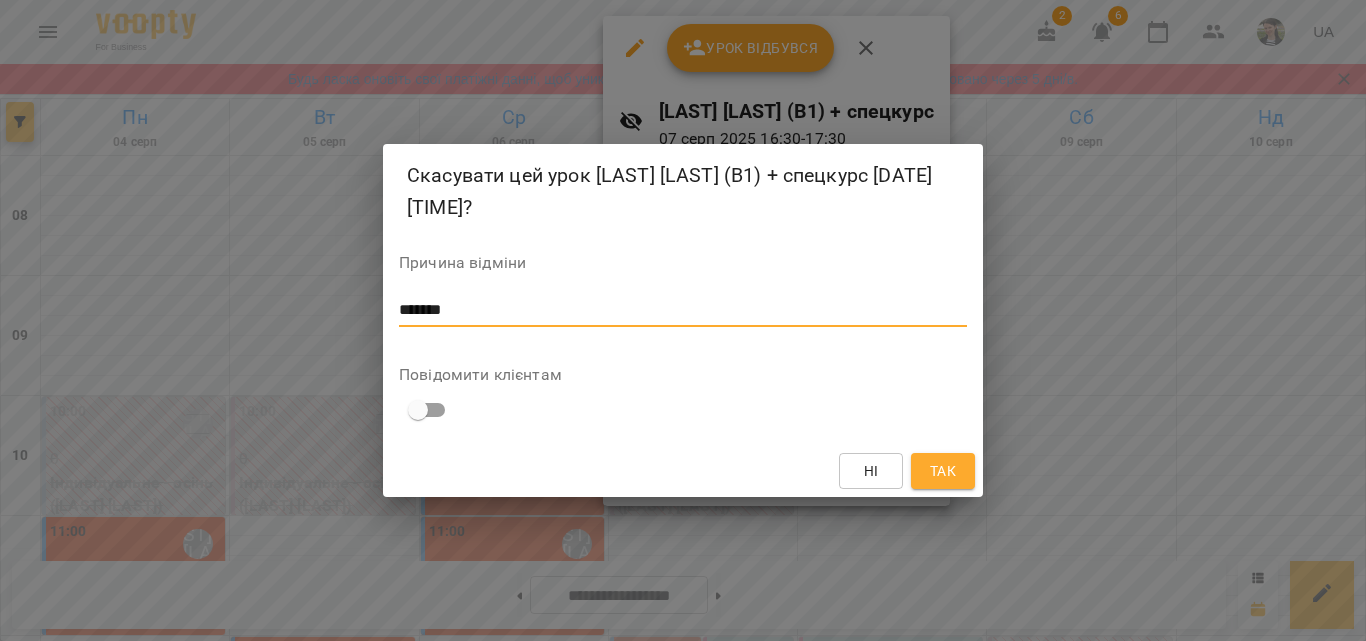 type on "*******" 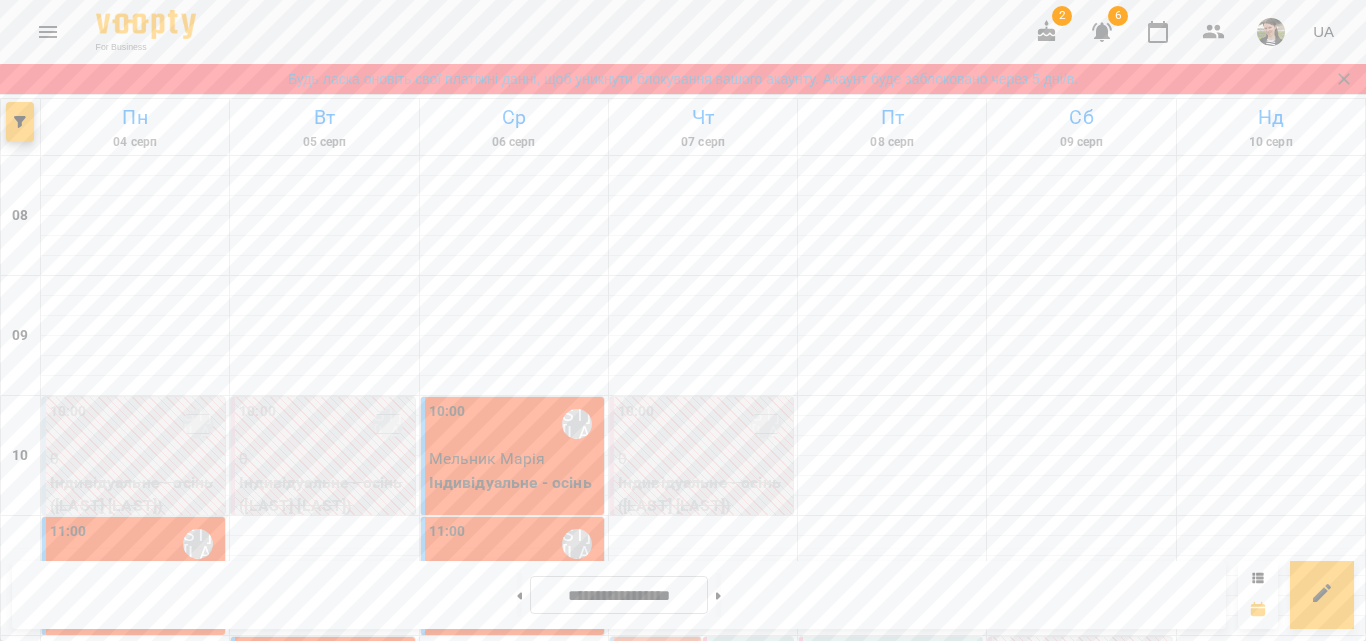 scroll, scrollTop: 600, scrollLeft: 0, axis: vertical 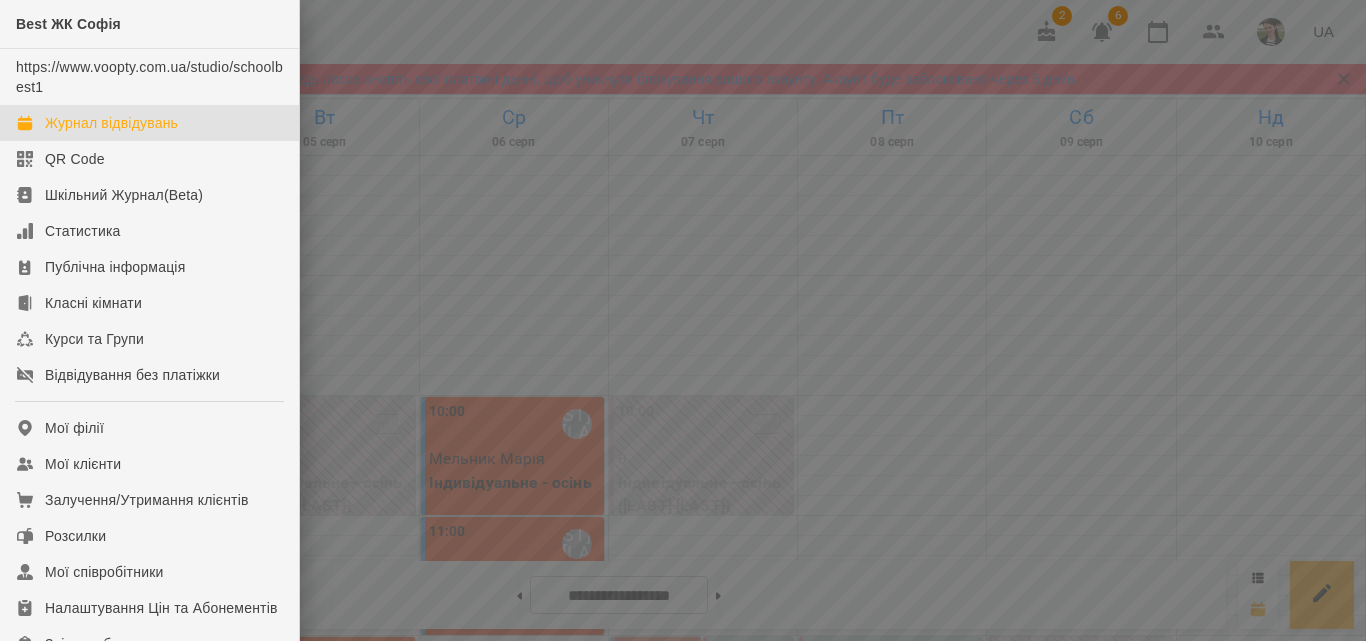 click at bounding box center [683, 320] 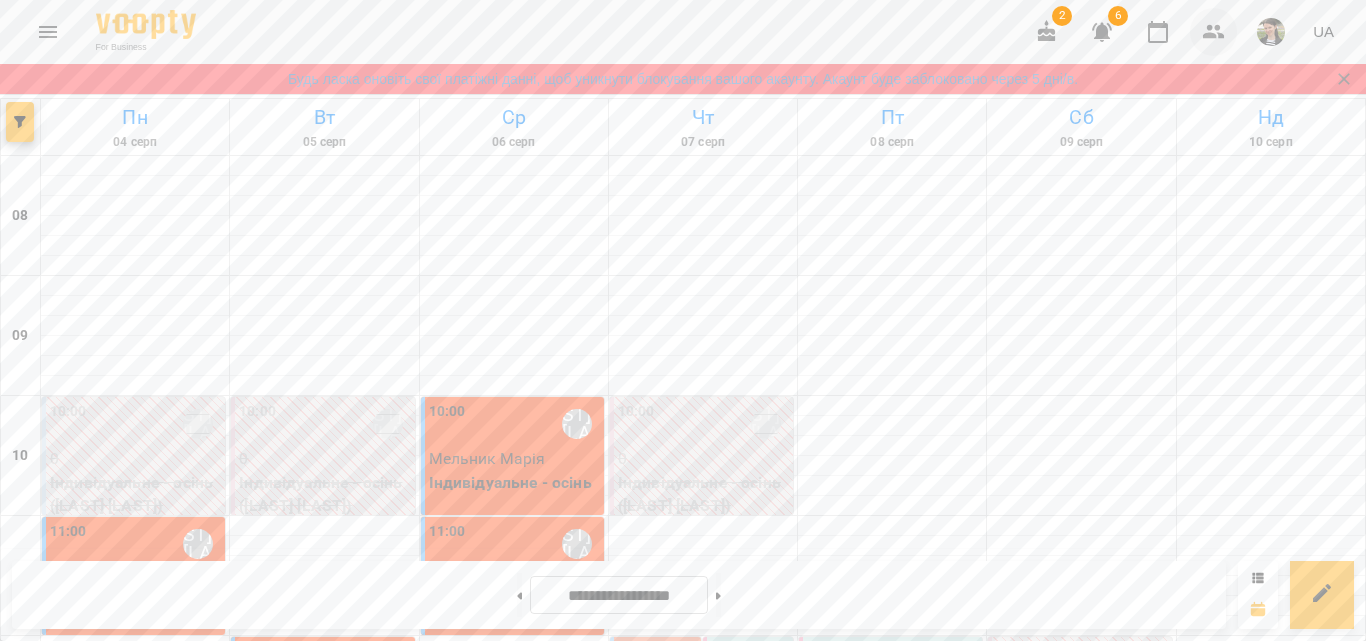 click 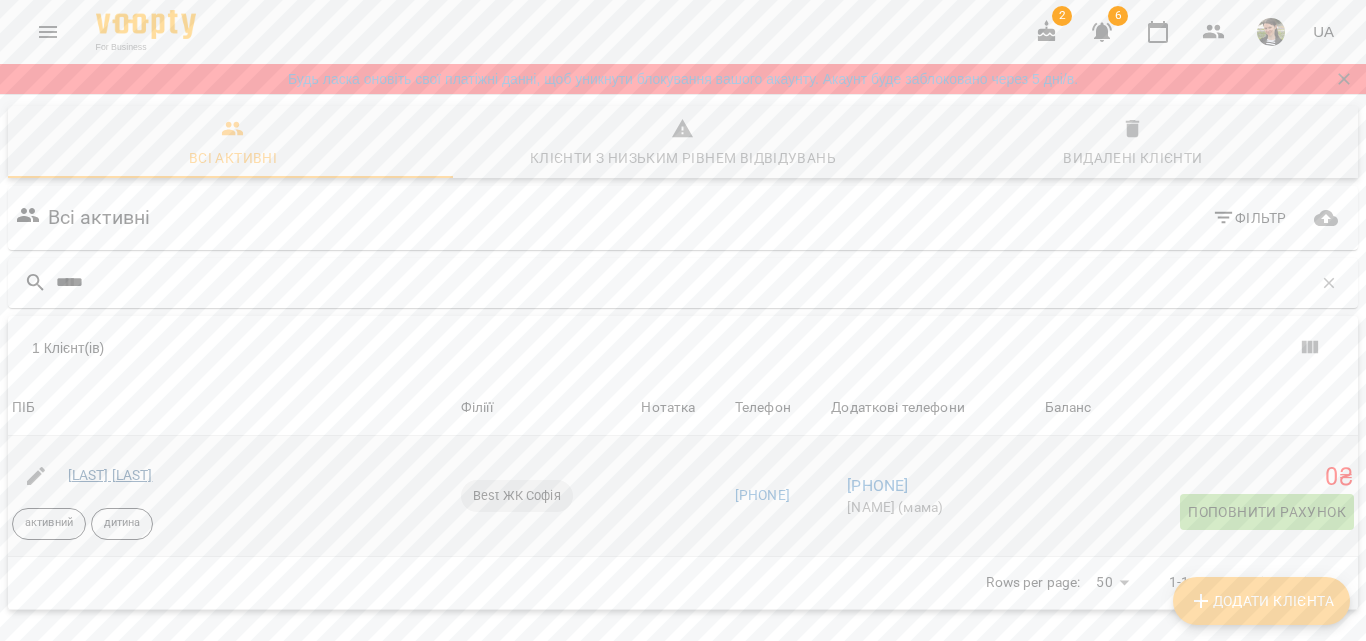 type on "*****" 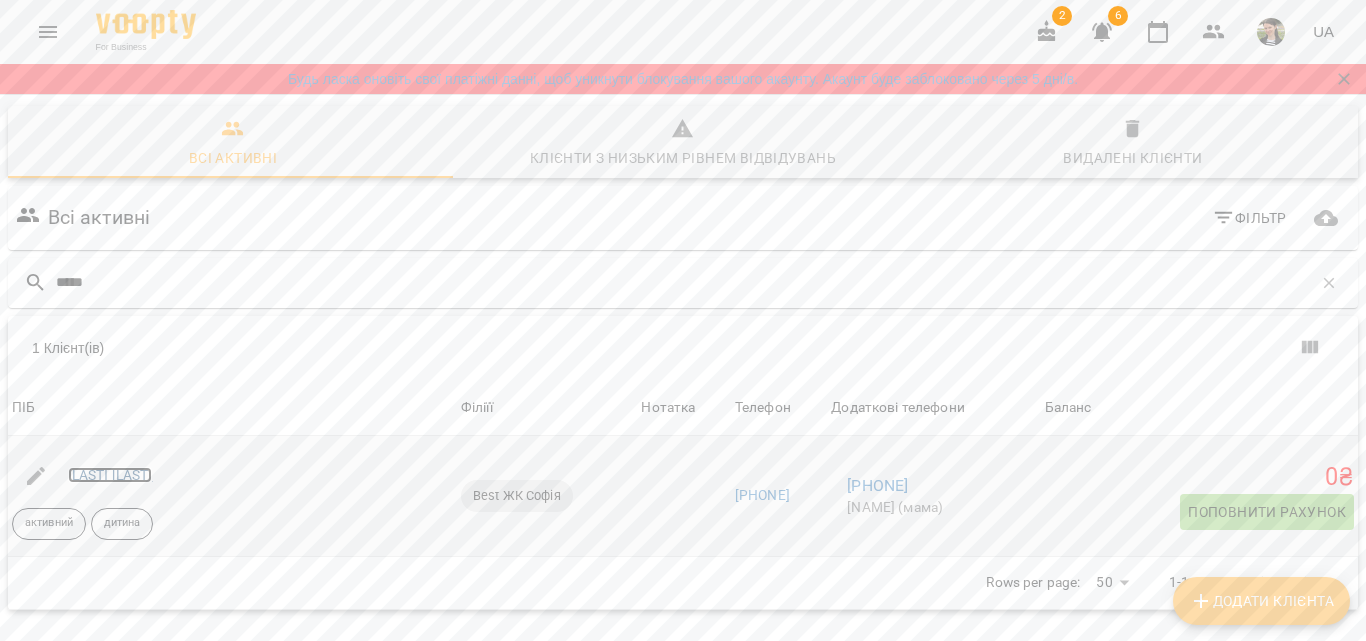 click on "[LAST] [LAST]" at bounding box center [110, 475] 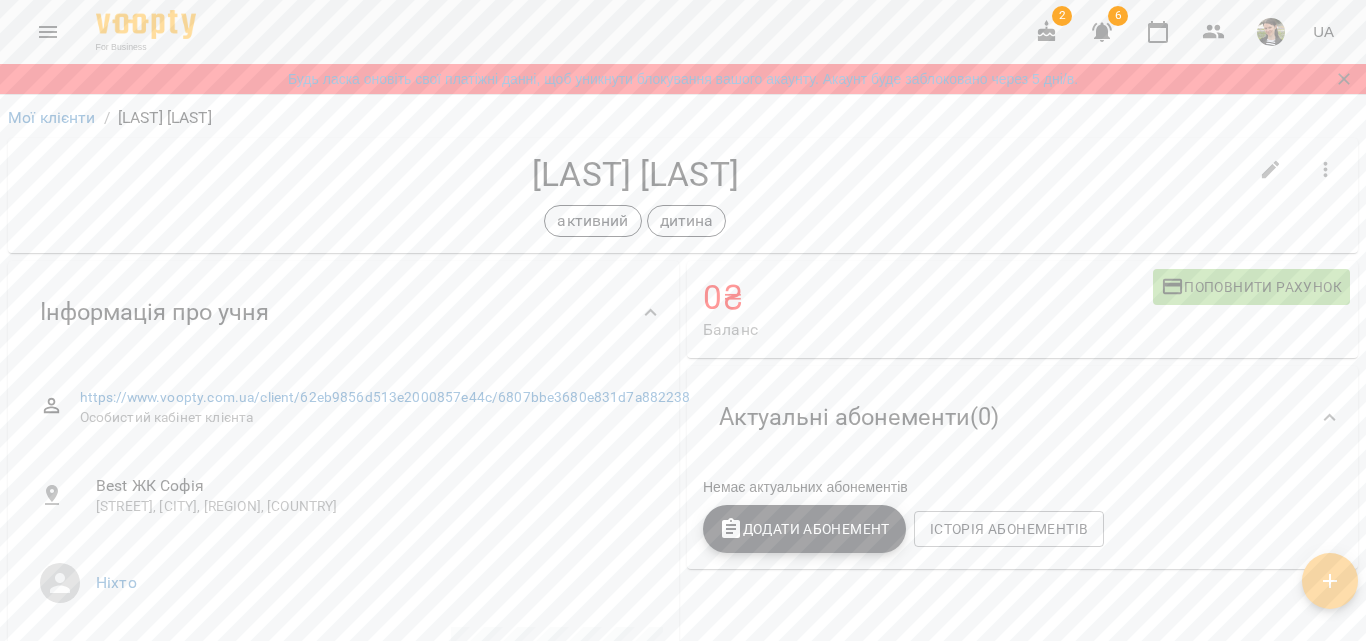 click 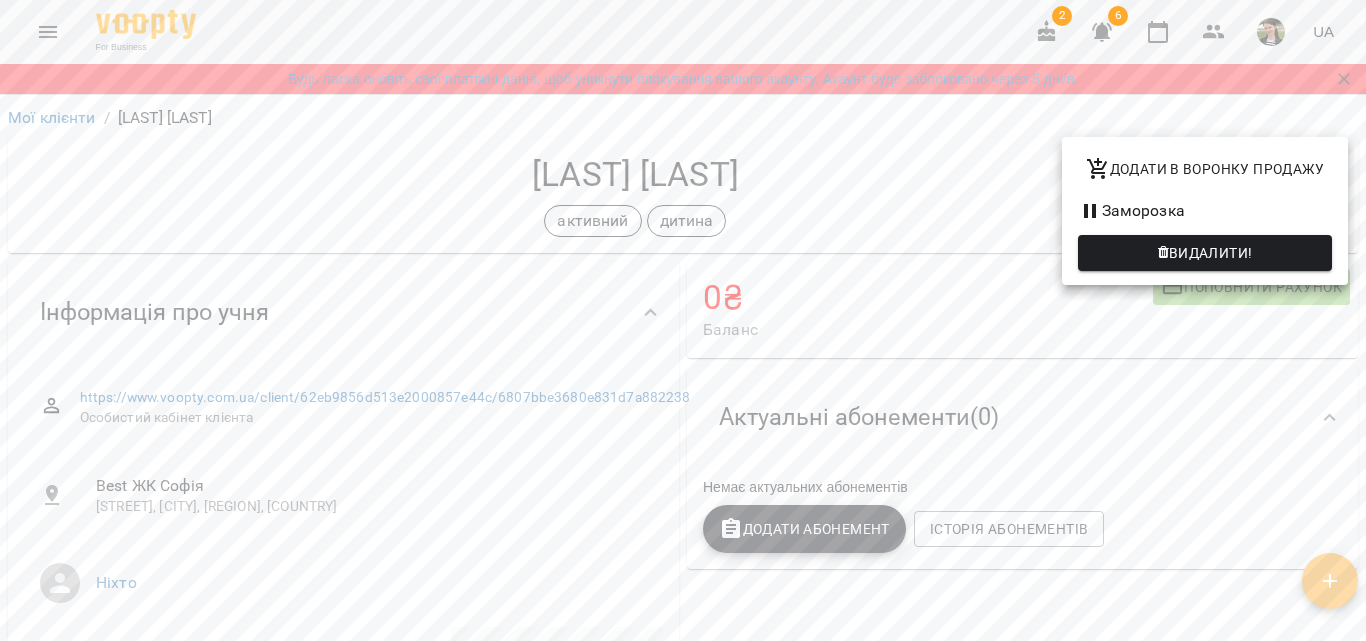 click on "Заморозка" at bounding box center [1205, 211] 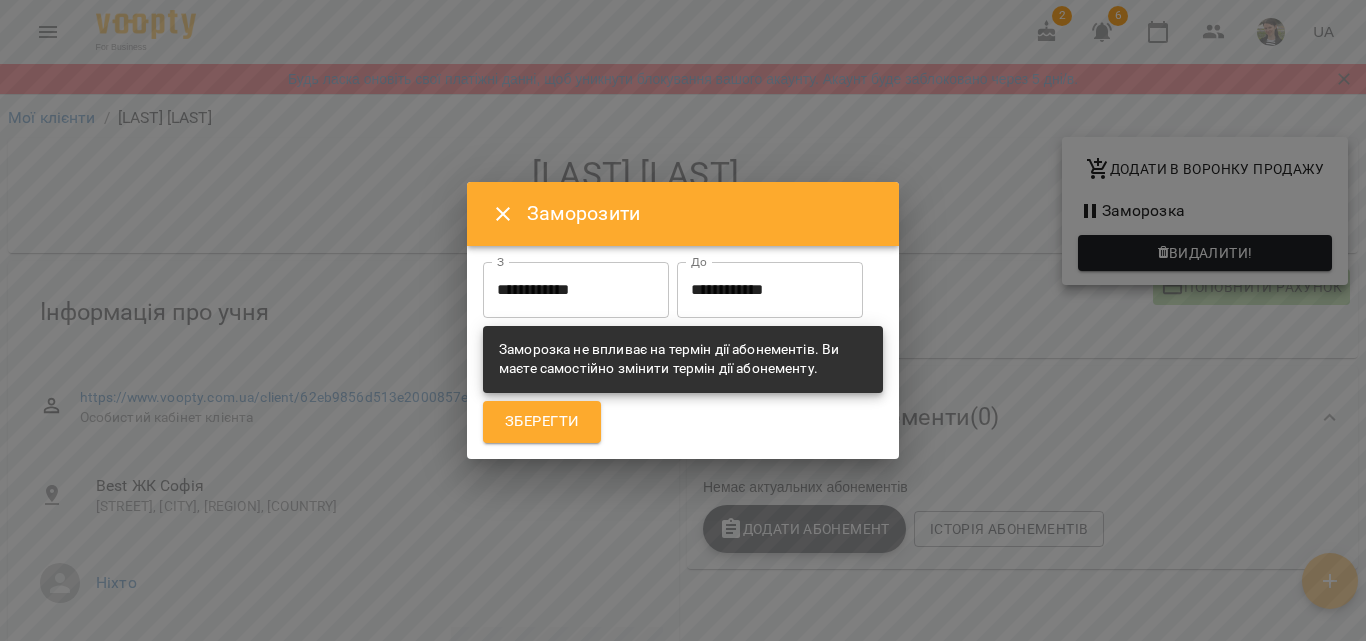 click on "**********" at bounding box center (770, 290) 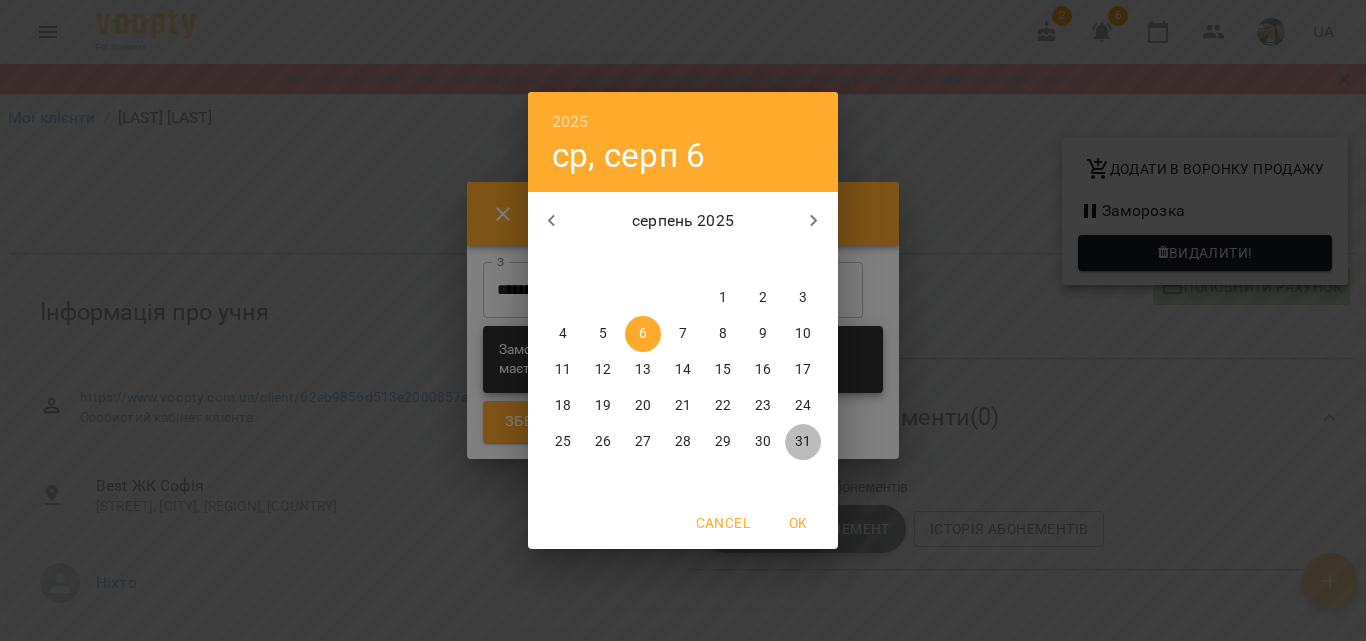click on "31" at bounding box center (803, 442) 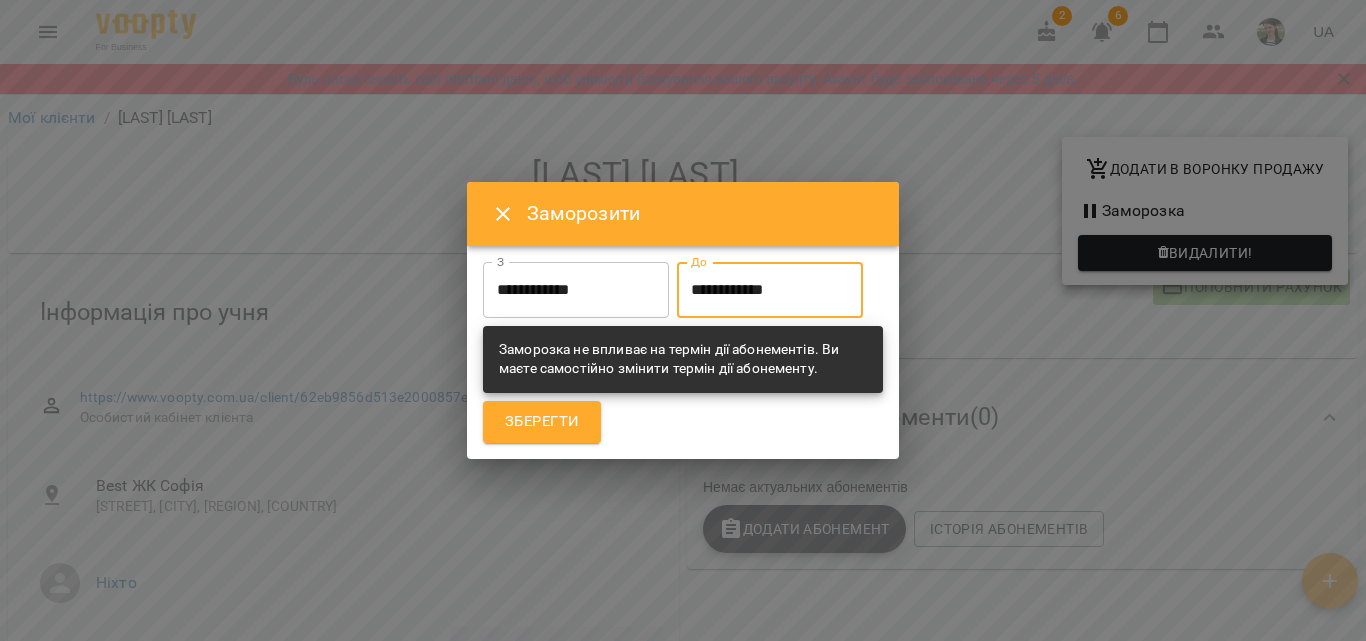 click on "Зберегти" at bounding box center (542, 422) 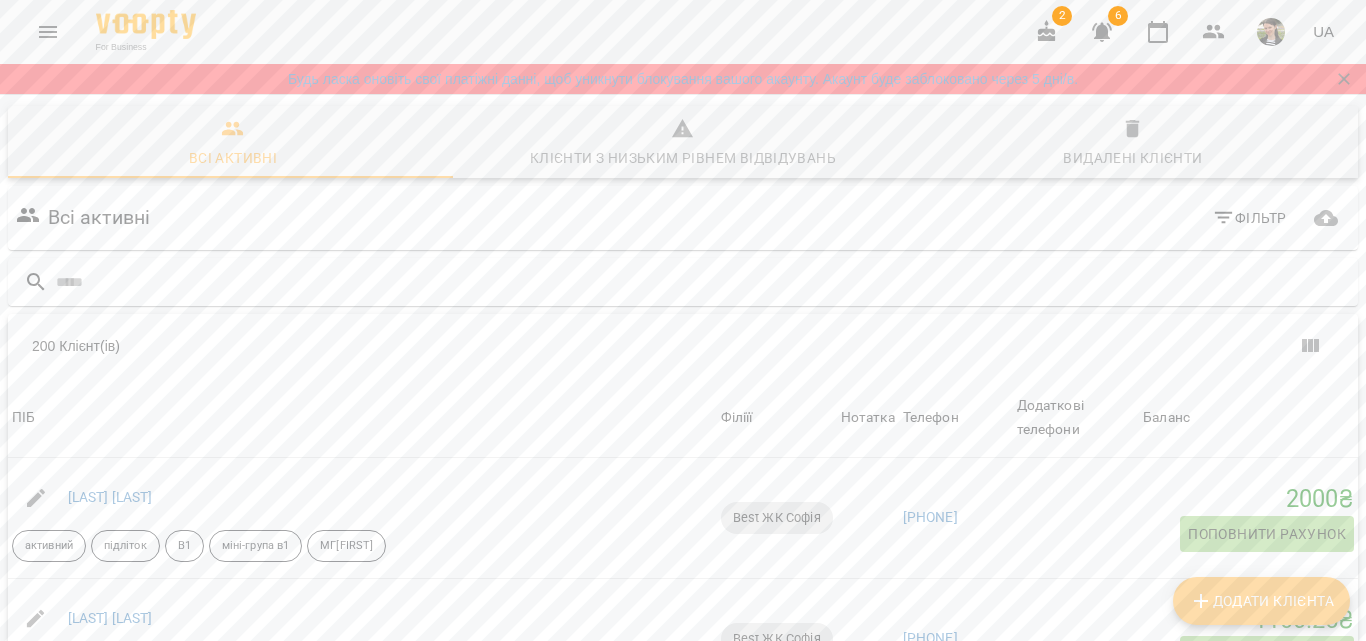click 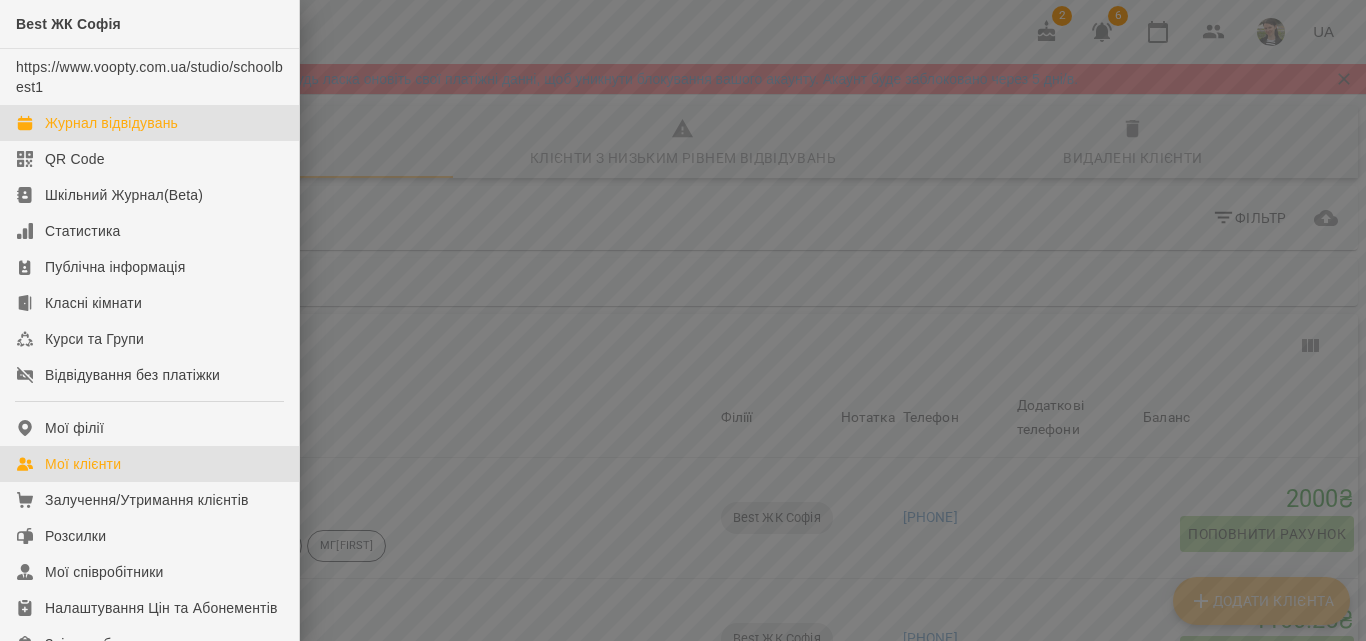 click on "Журнал відвідувань" at bounding box center [111, 123] 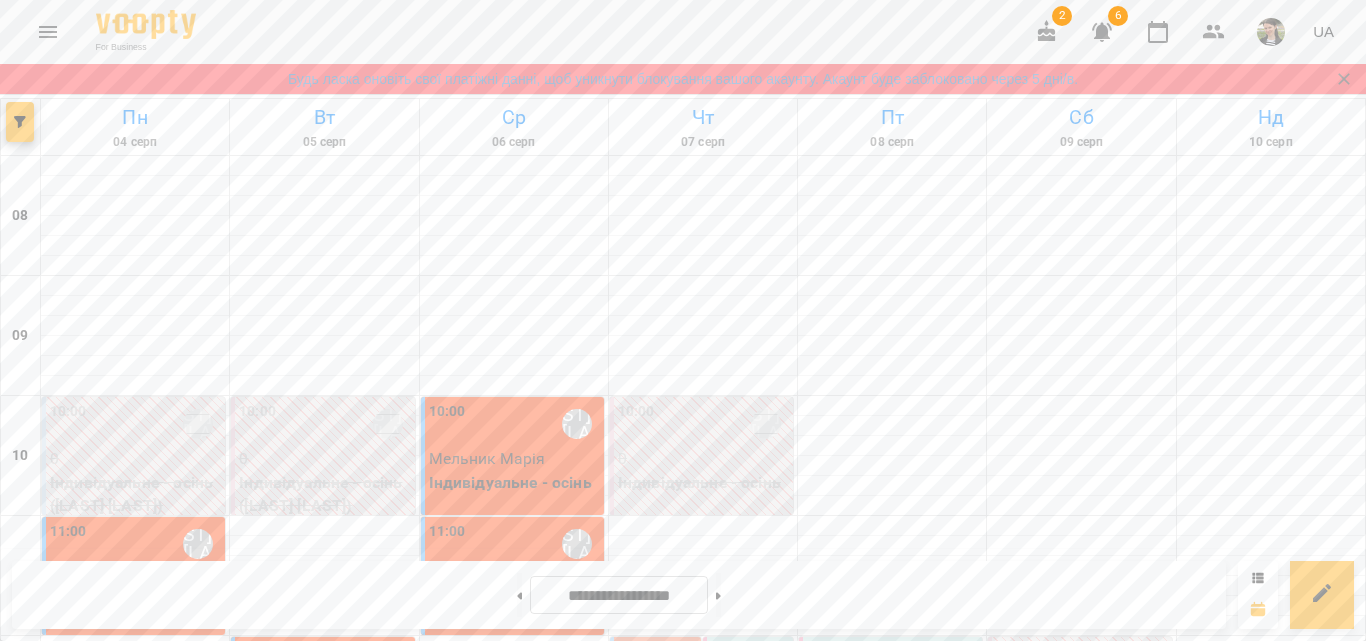 scroll, scrollTop: 0, scrollLeft: 0, axis: both 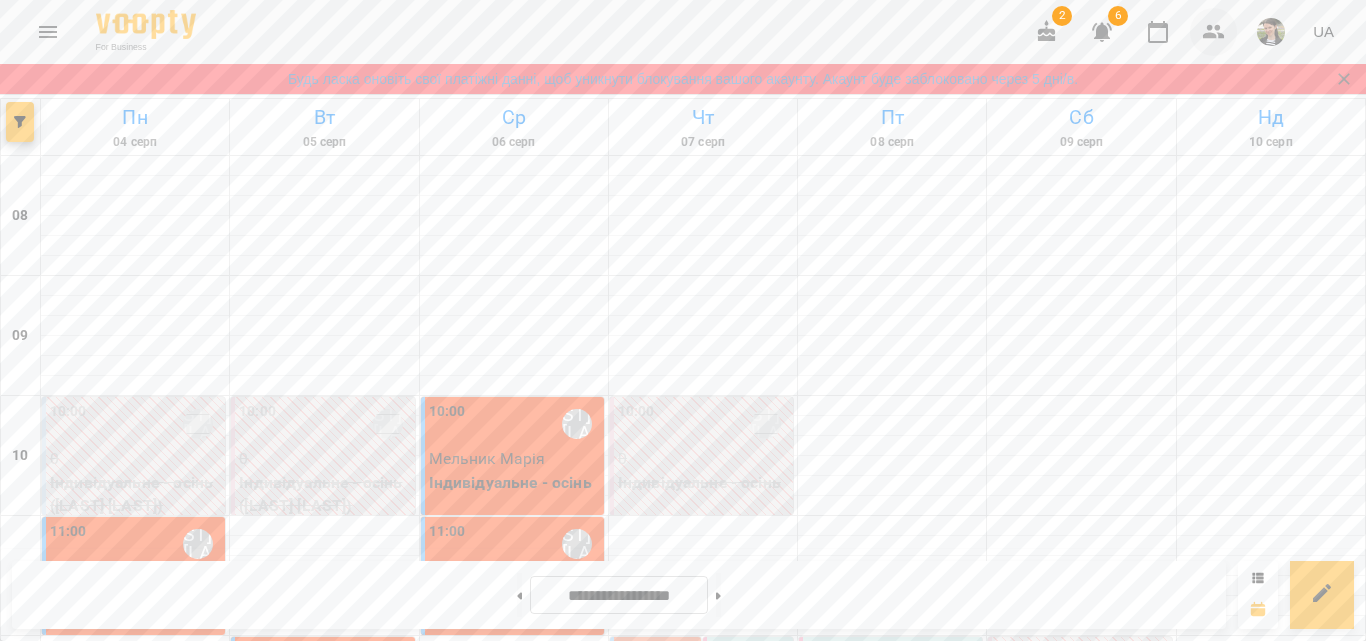 click 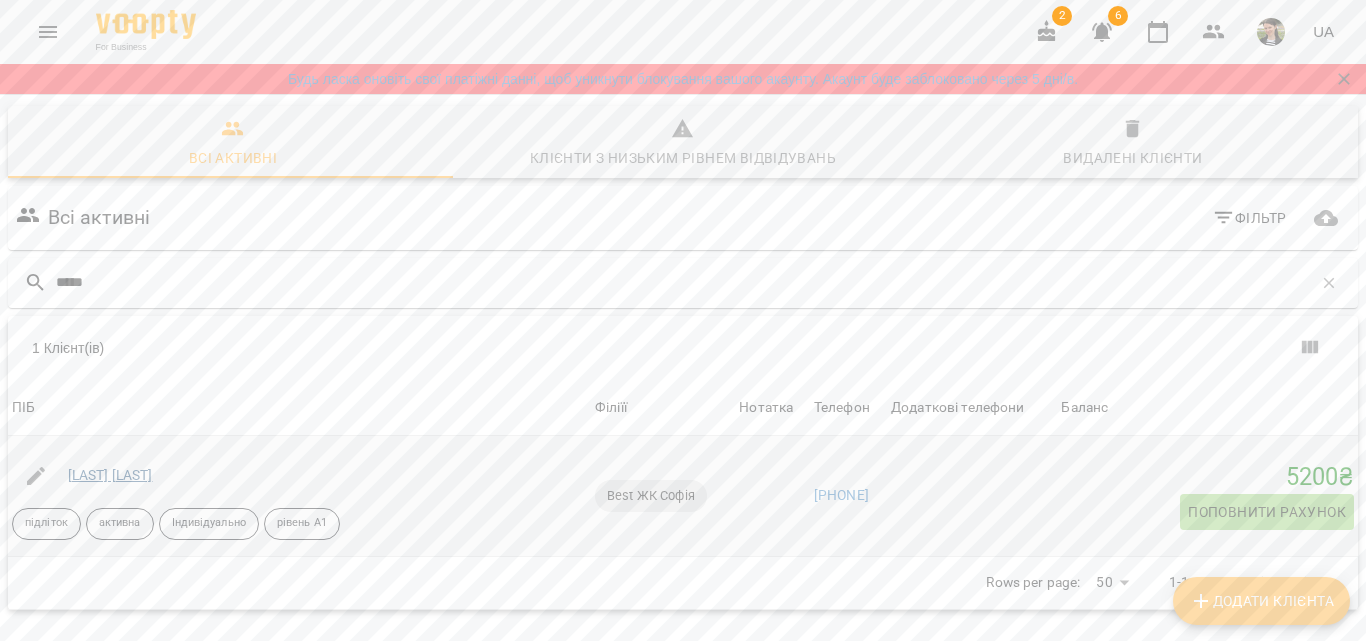 type on "*****" 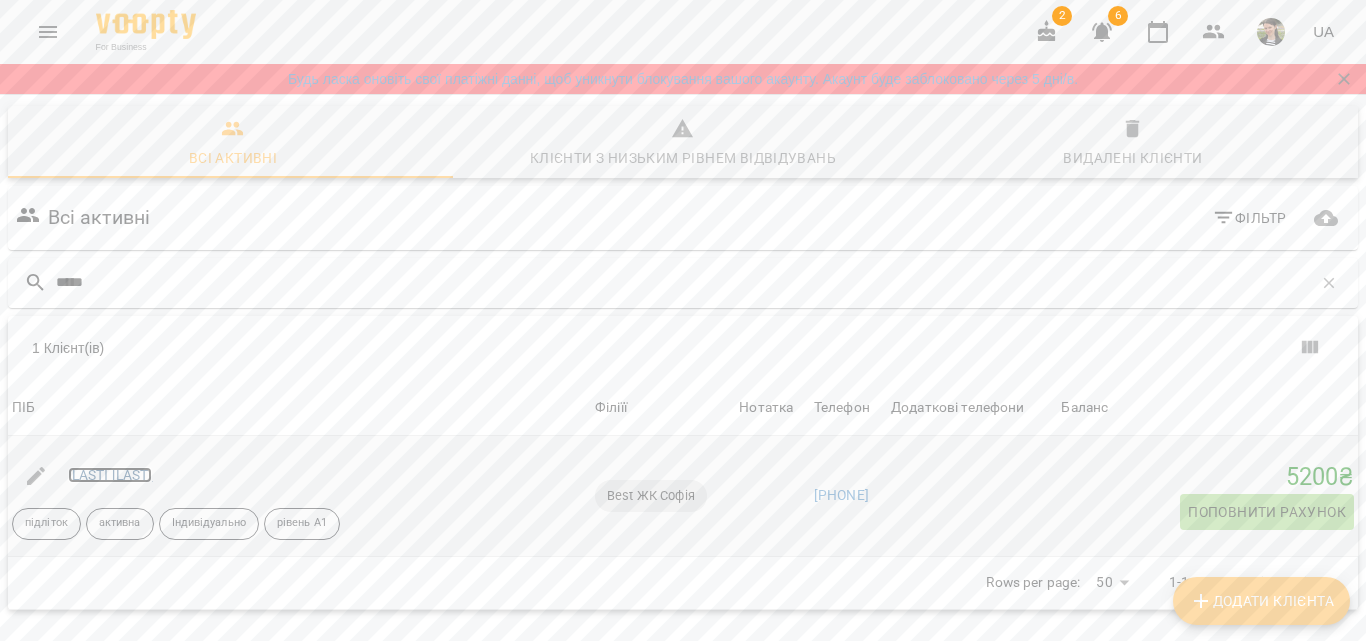 click on "[LAST] [LAST]" at bounding box center [110, 475] 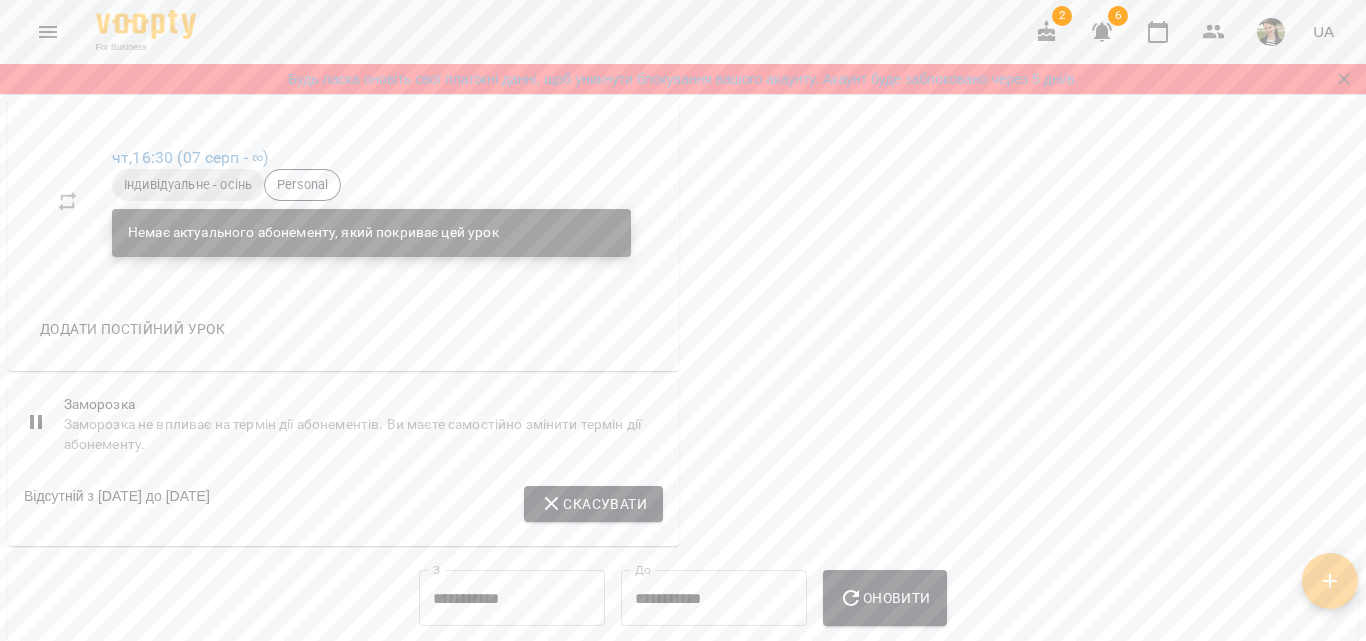 scroll, scrollTop: 1400, scrollLeft: 0, axis: vertical 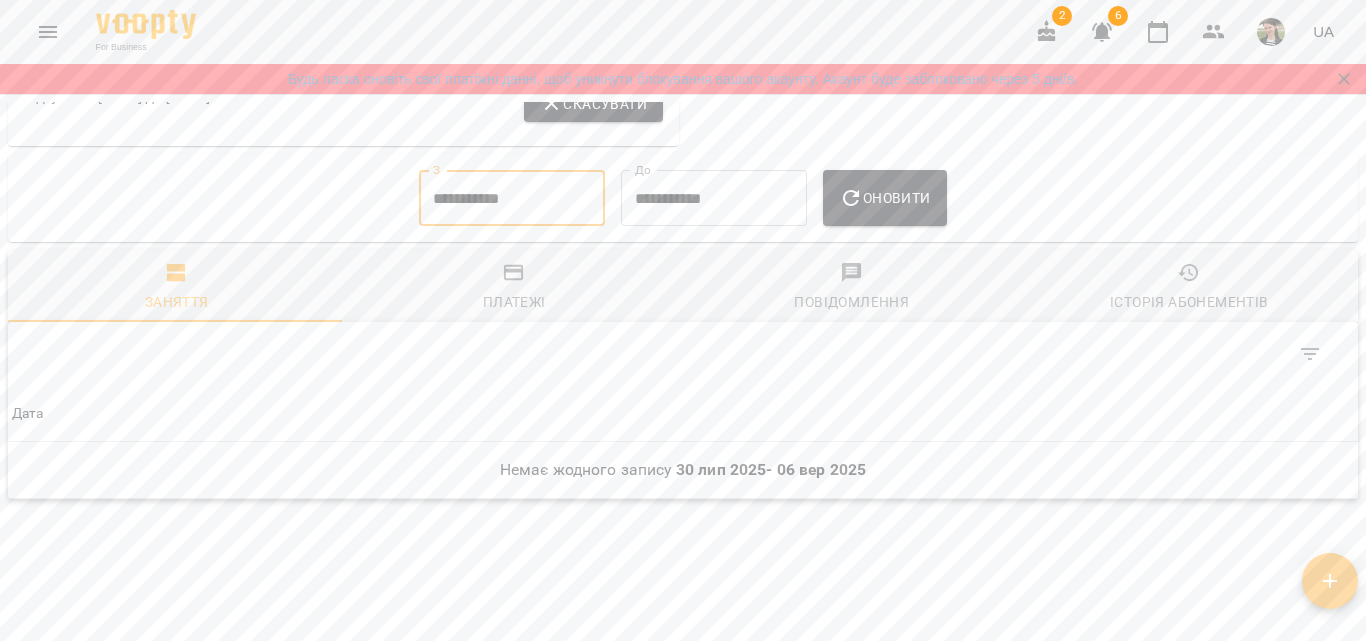 click on "**********" at bounding box center (512, 198) 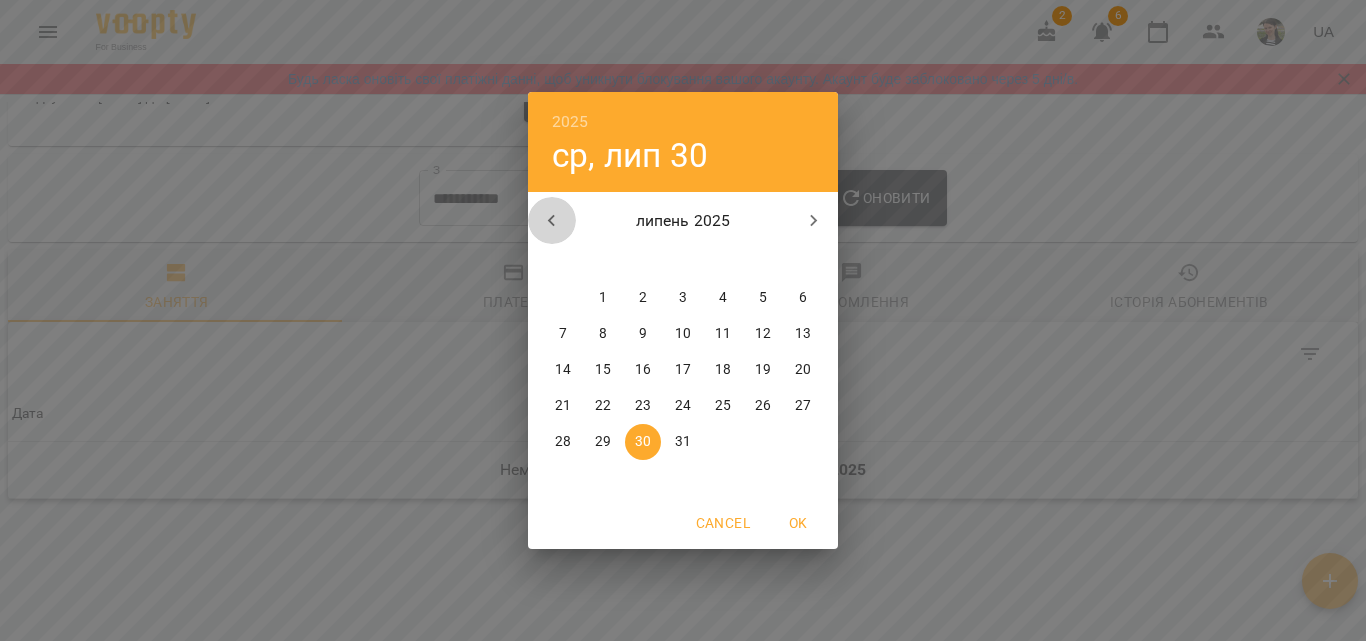 click 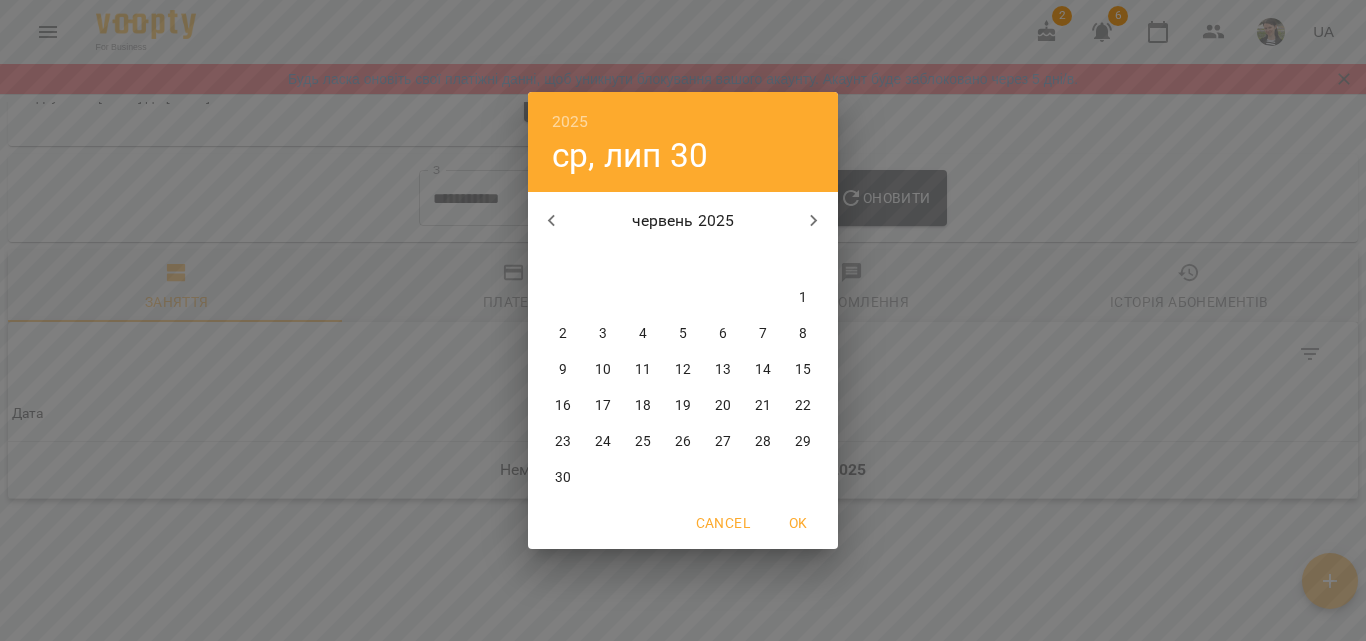 click 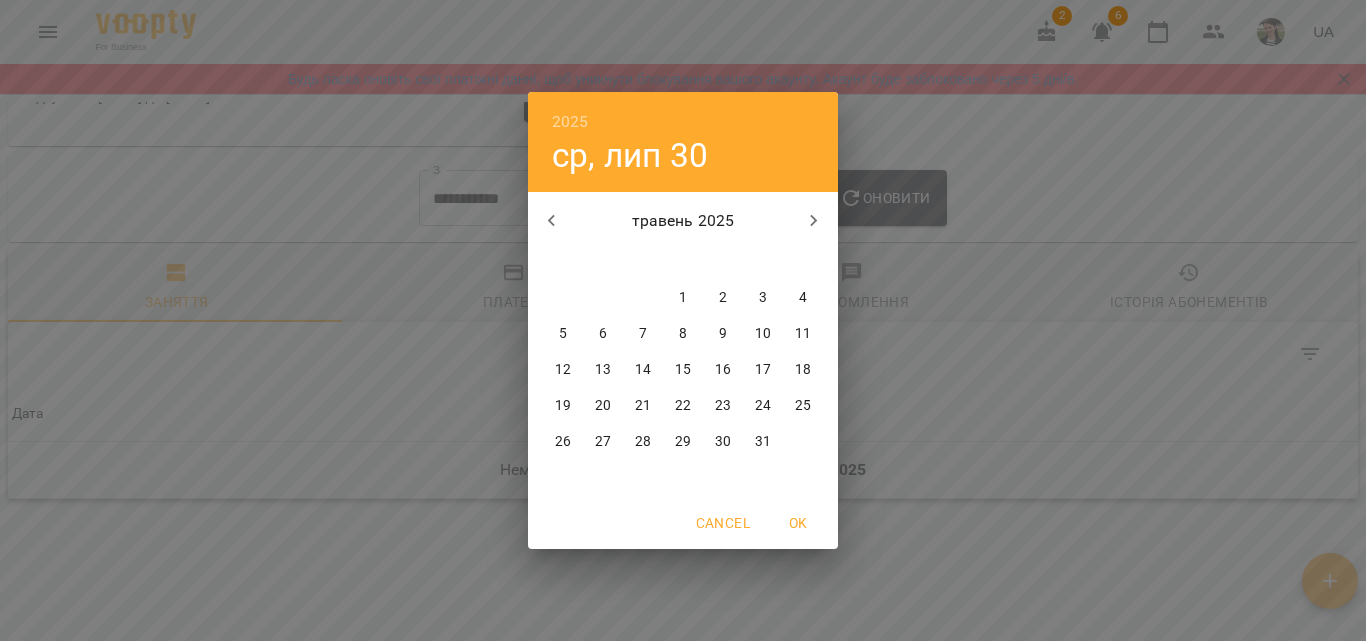 click on "1" at bounding box center [683, 298] 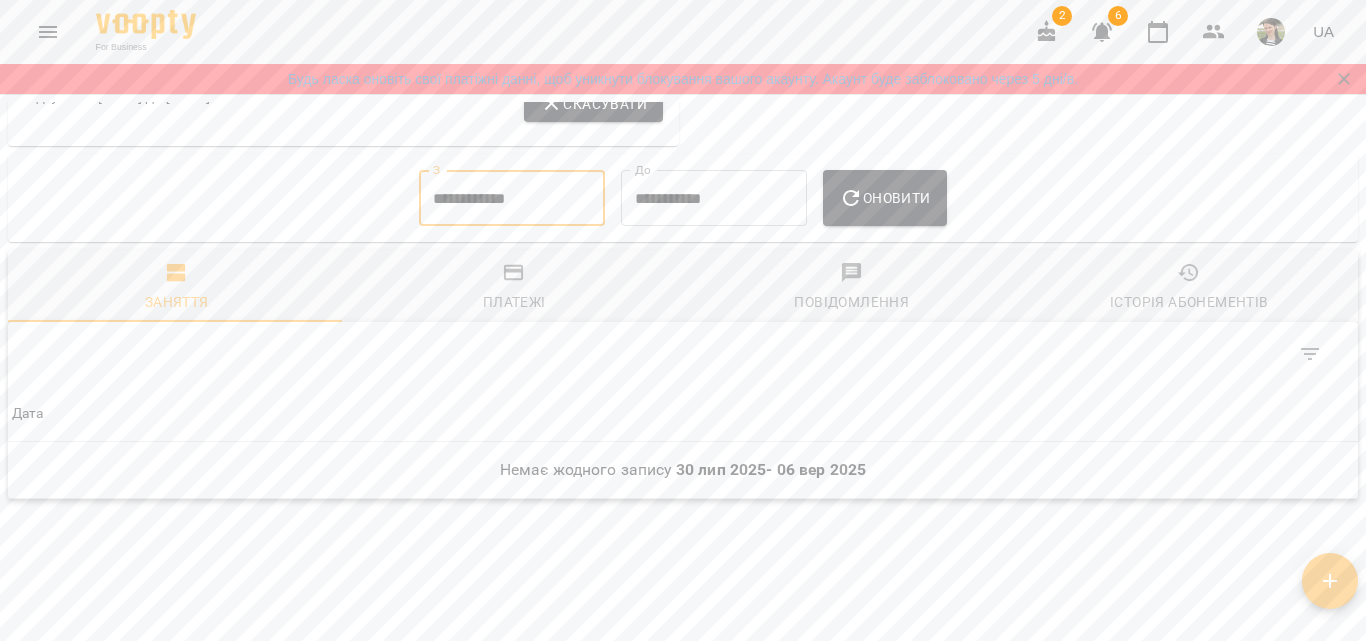 click on "Оновити" at bounding box center [884, 198] 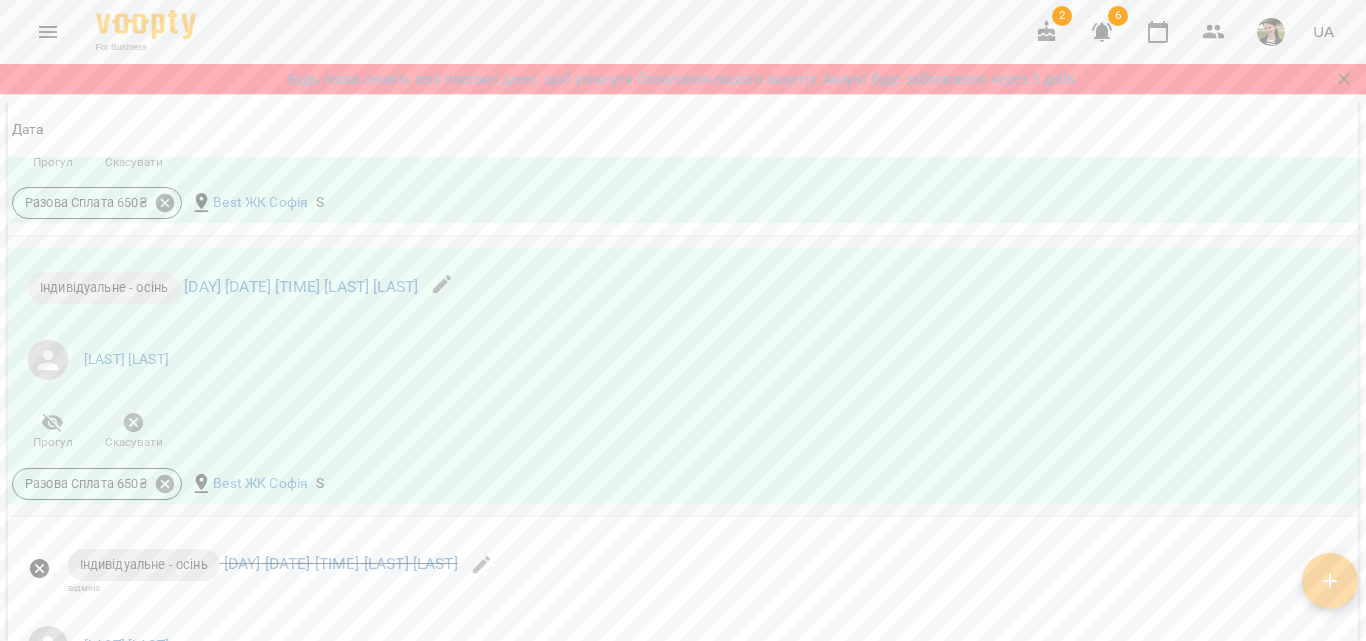 scroll, scrollTop: 3242, scrollLeft: 0, axis: vertical 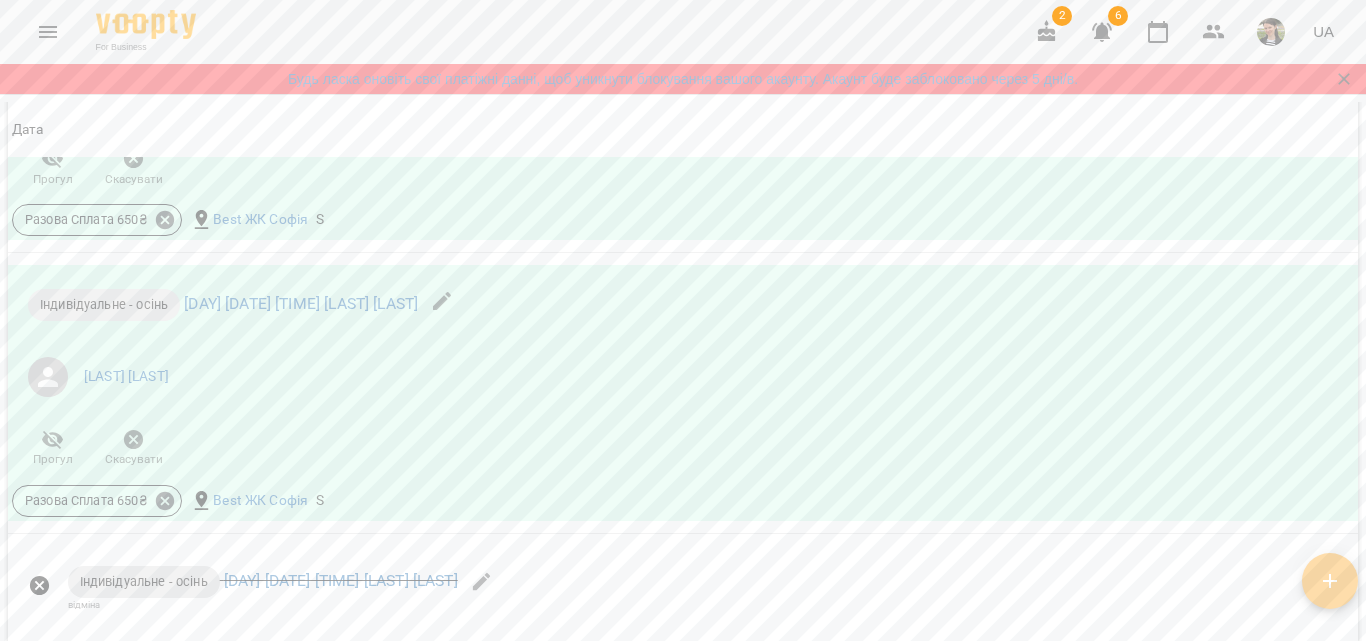 click 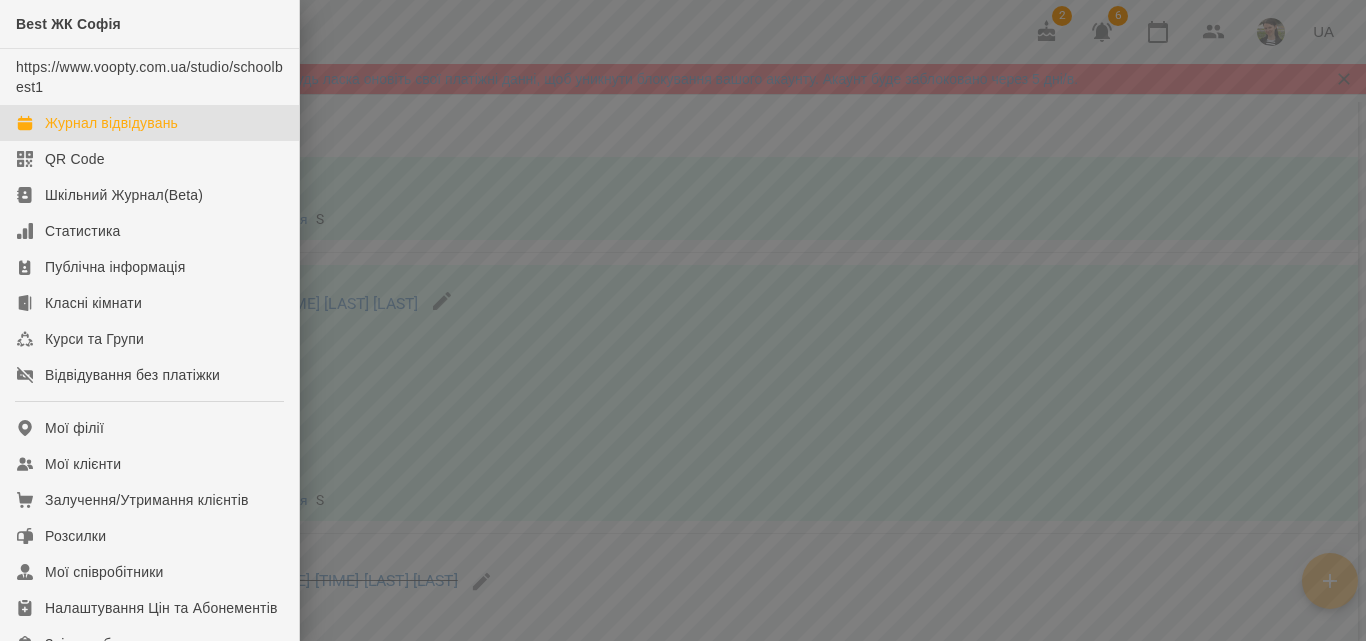 click on "Журнал відвідувань" at bounding box center (111, 123) 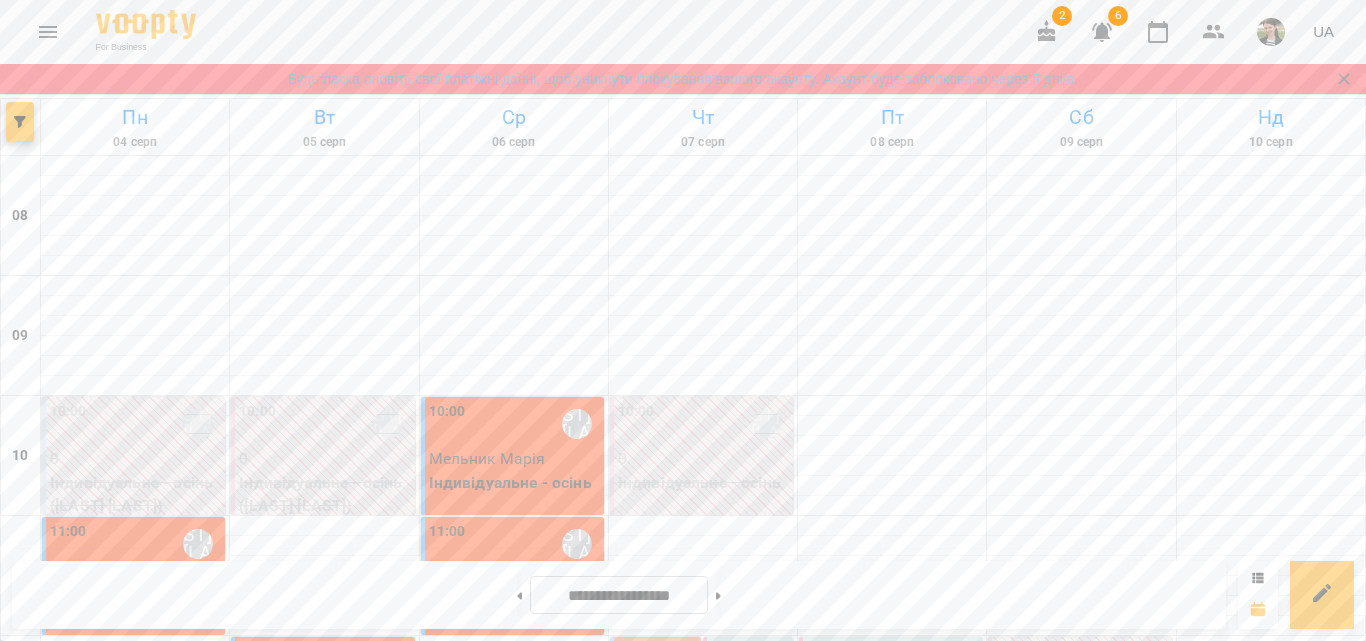 scroll, scrollTop: 500, scrollLeft: 0, axis: vertical 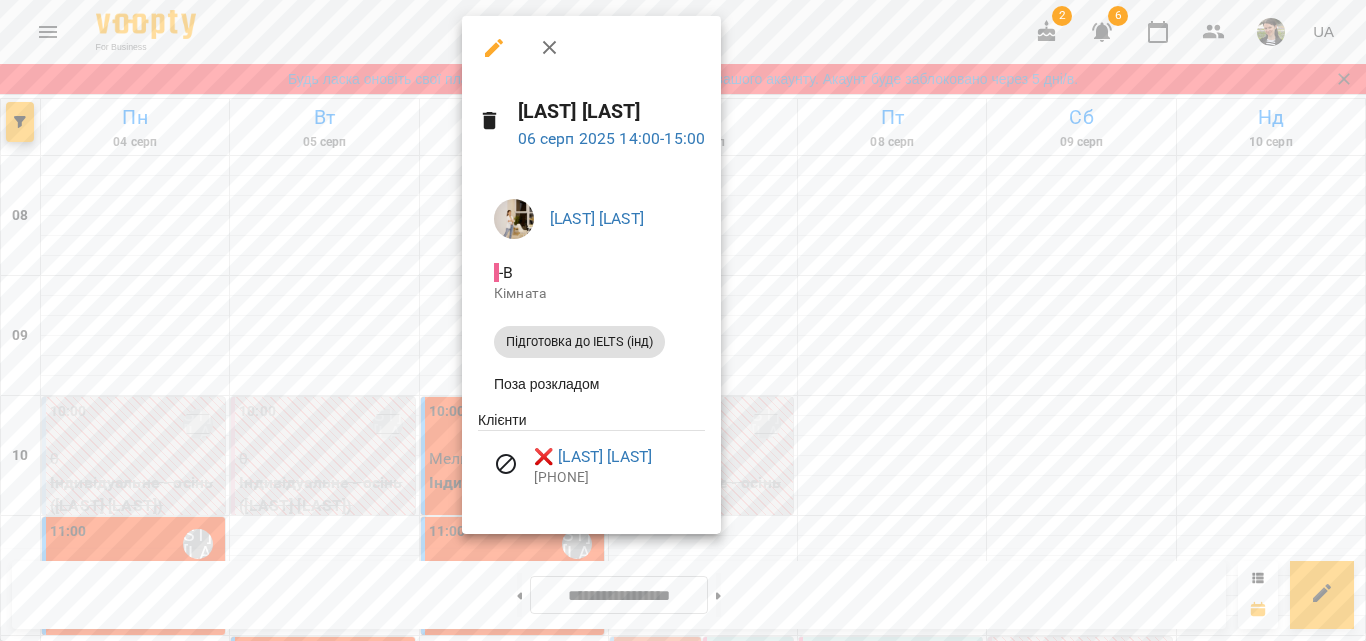 click 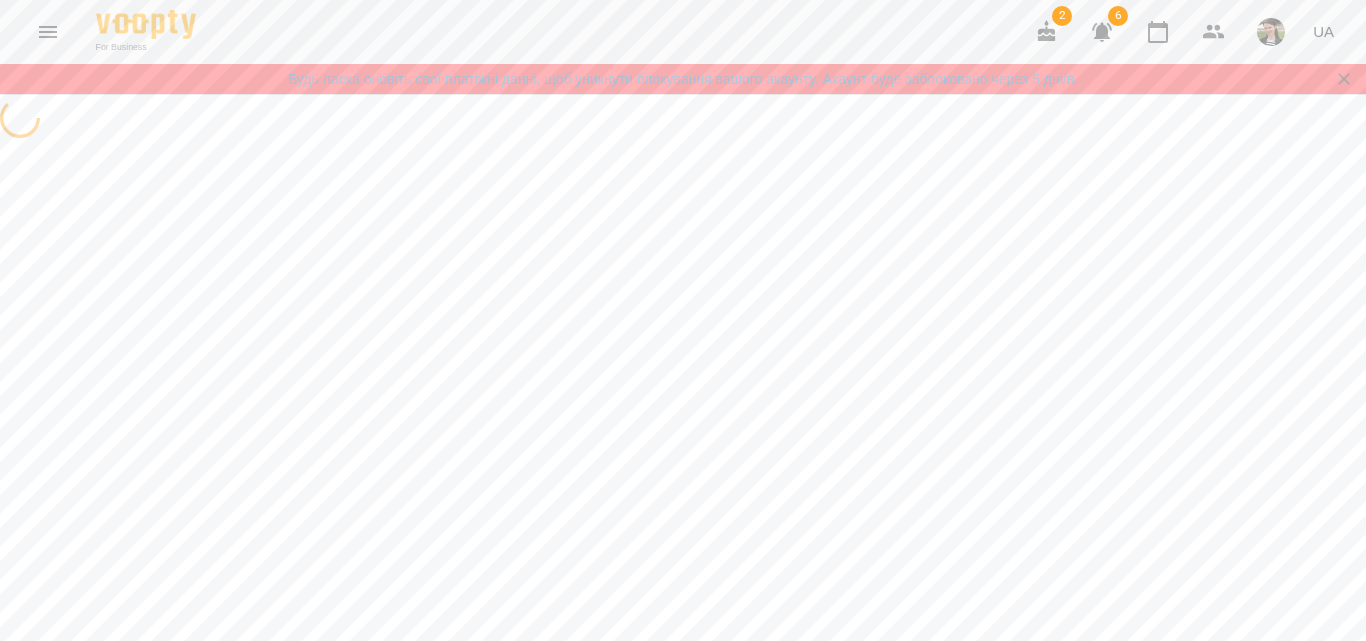 select on "**********" 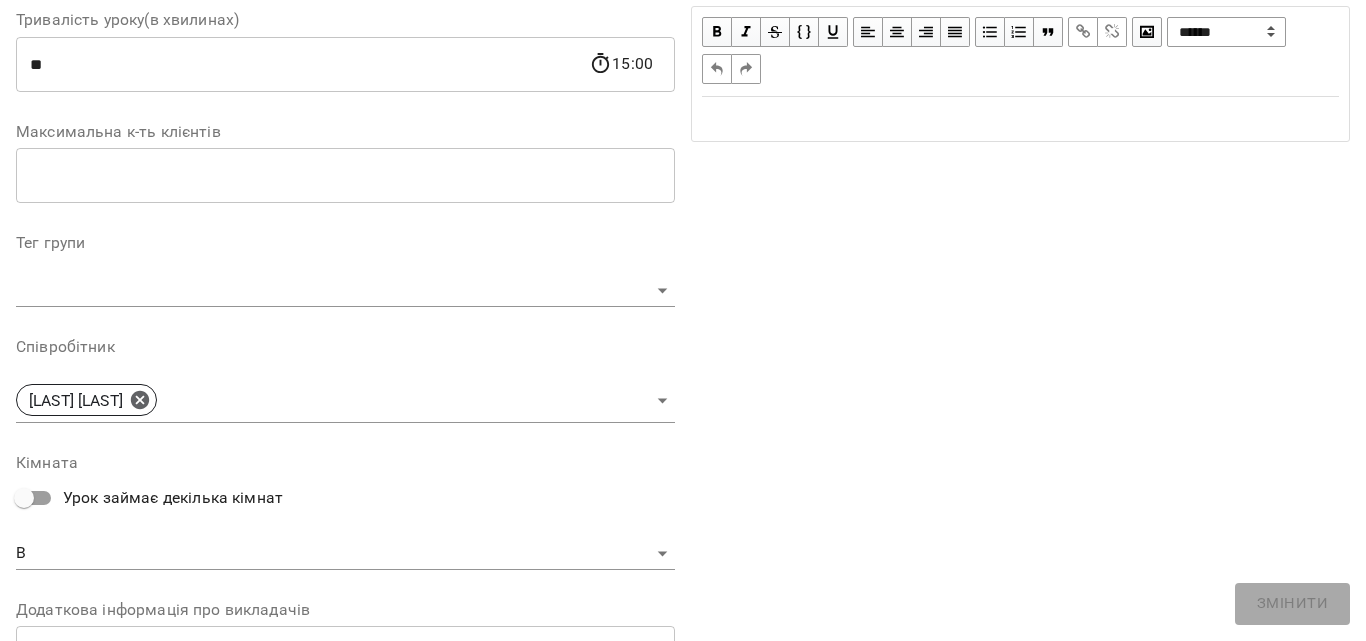scroll, scrollTop: 0, scrollLeft: 0, axis: both 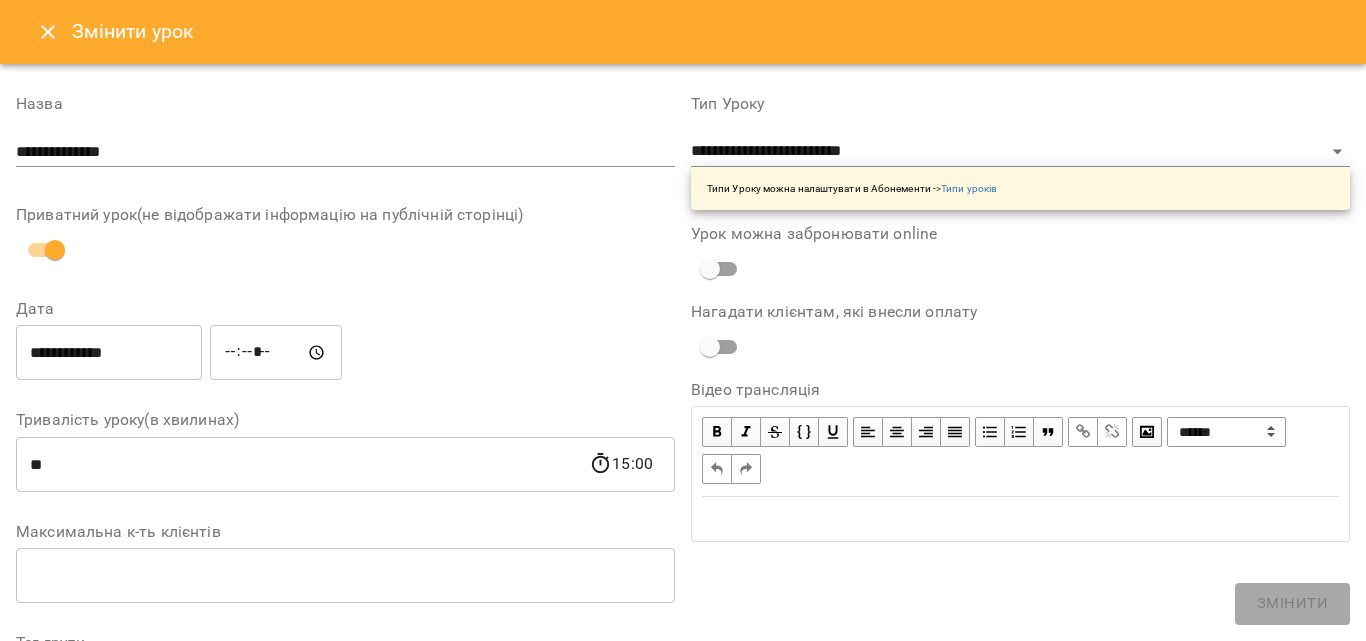 click on "**********" at bounding box center [109, 353] 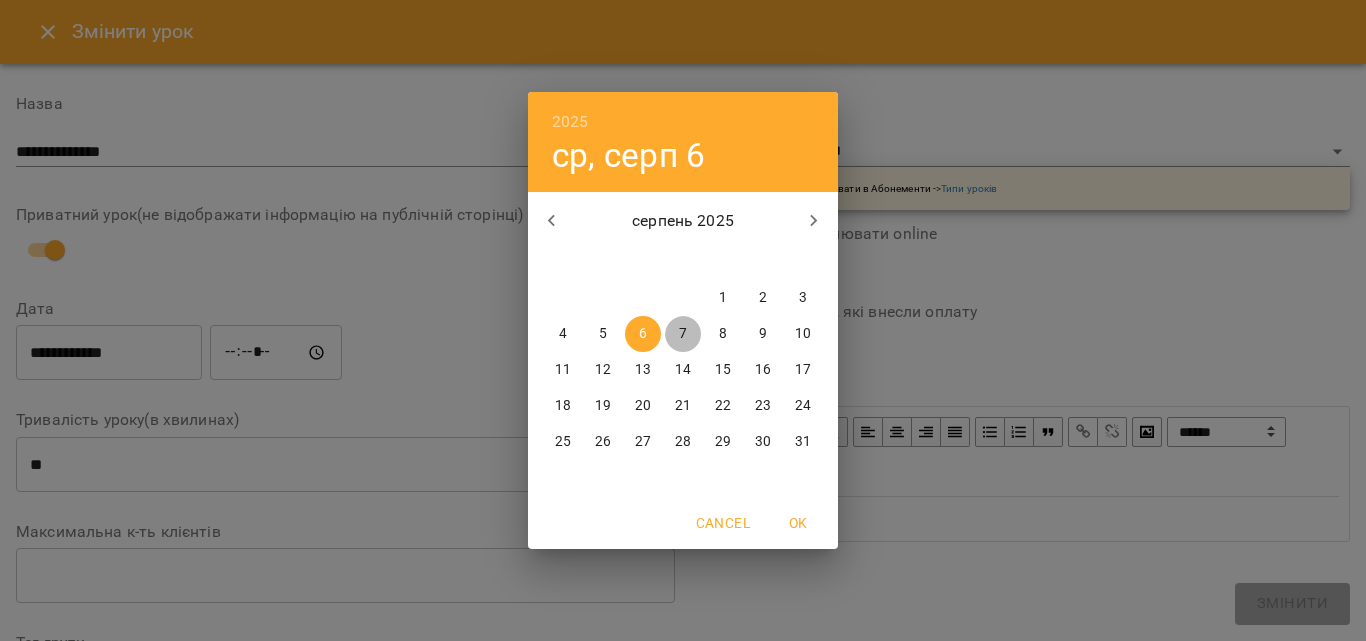 click on "7" at bounding box center [683, 334] 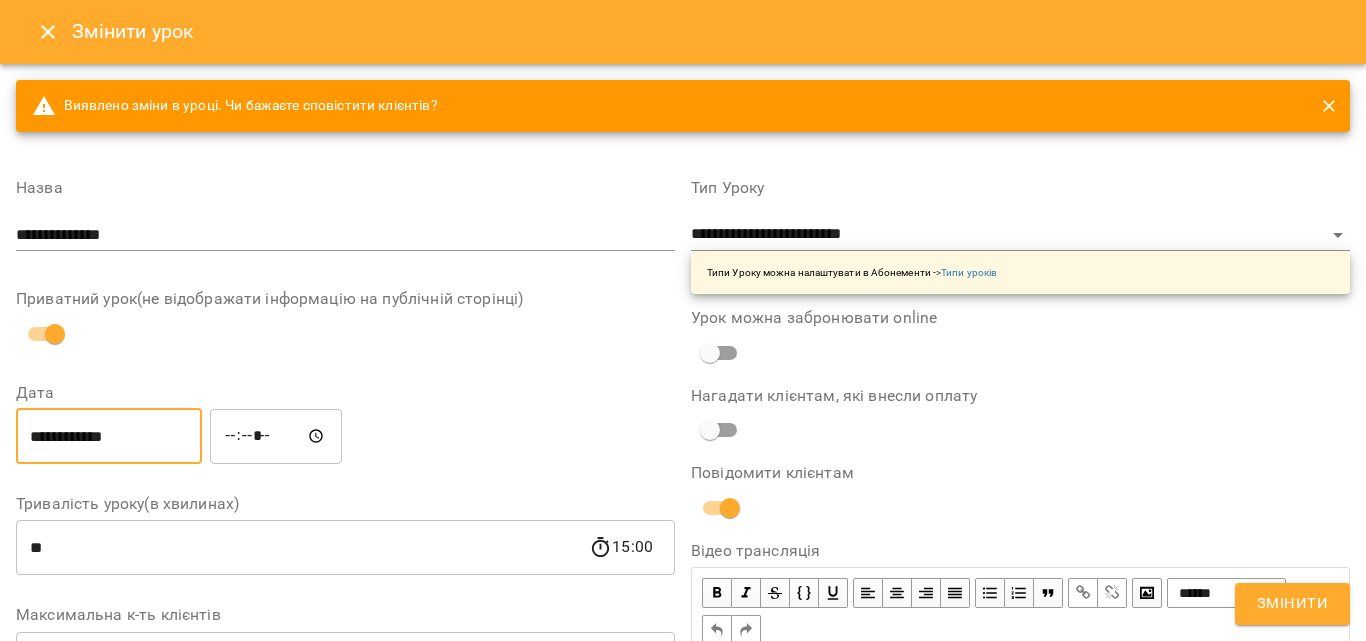 click on "*****" at bounding box center [276, 436] 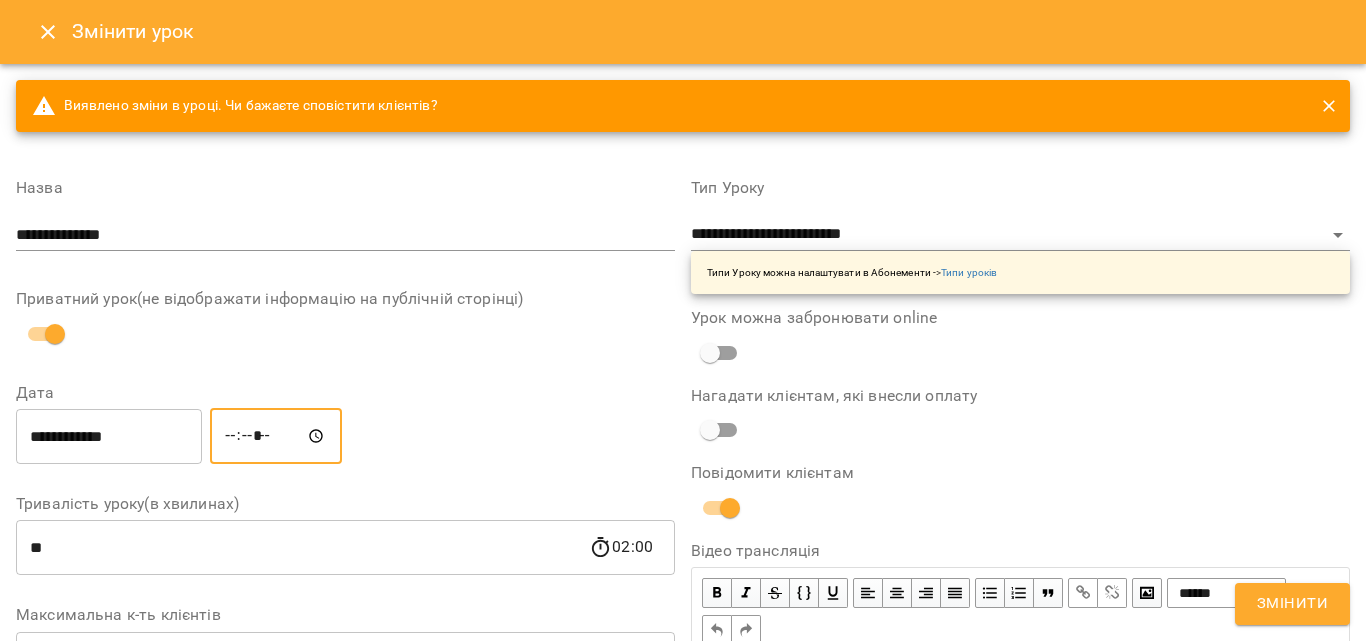 type on "*****" 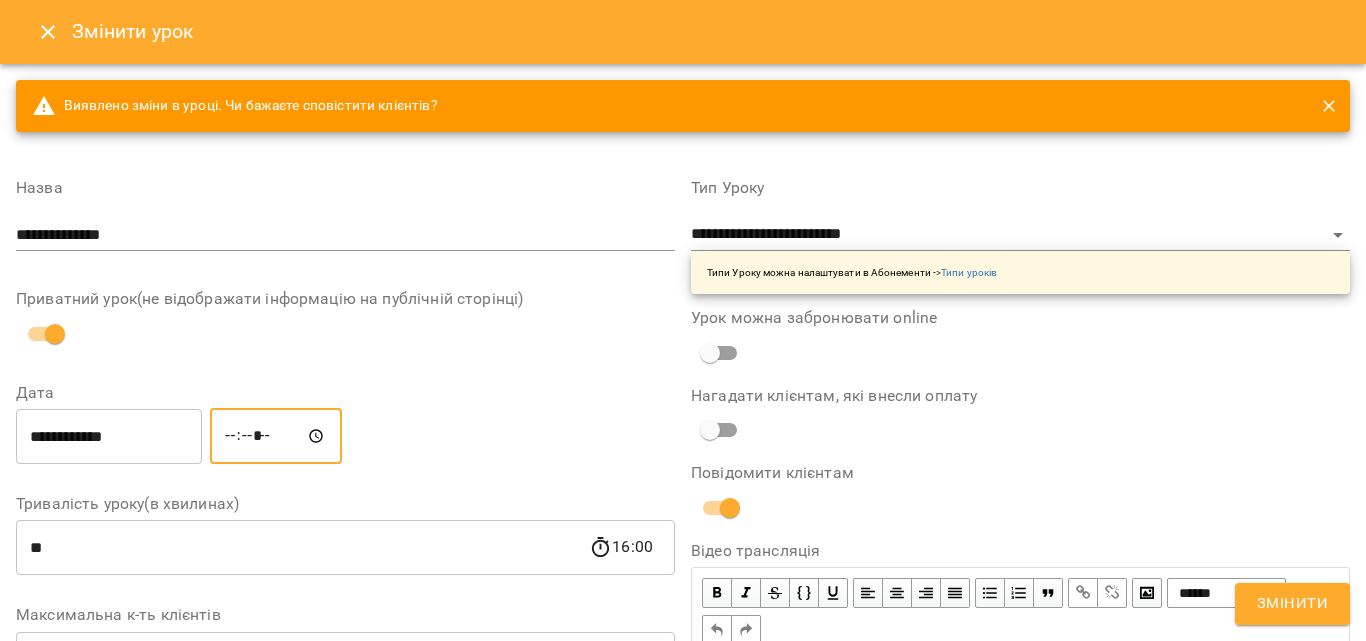 click on "Змінити" at bounding box center (1292, 604) 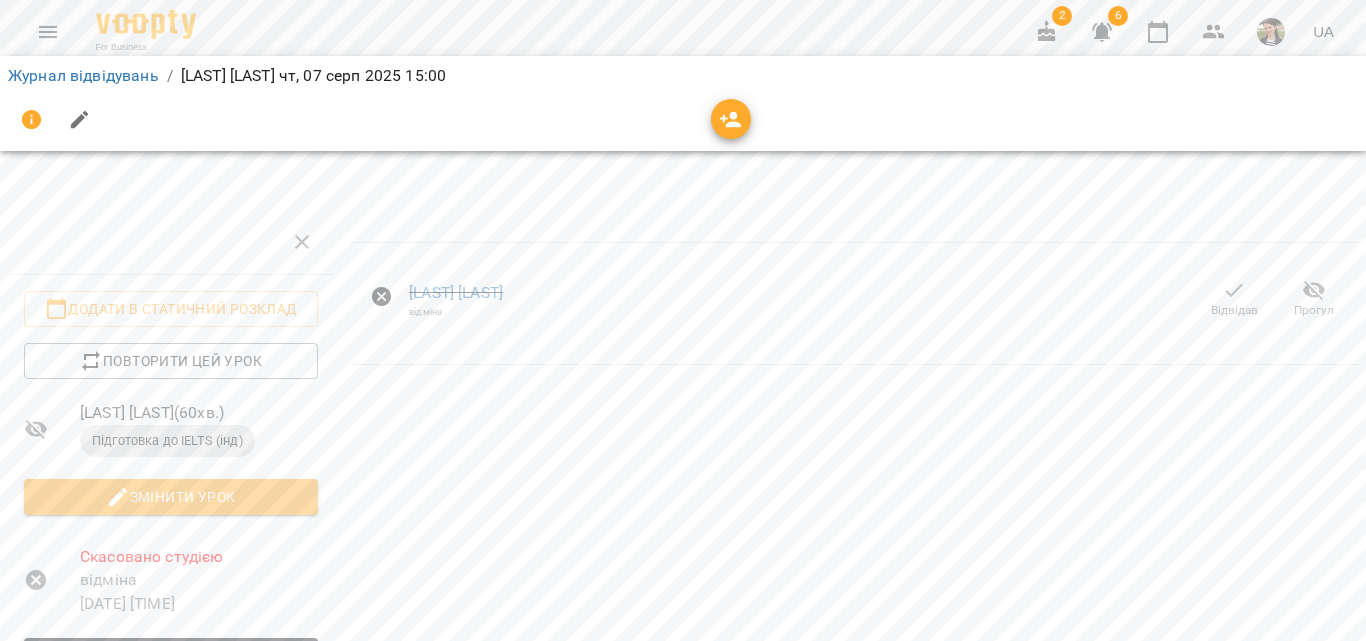 scroll, scrollTop: 300, scrollLeft: 0, axis: vertical 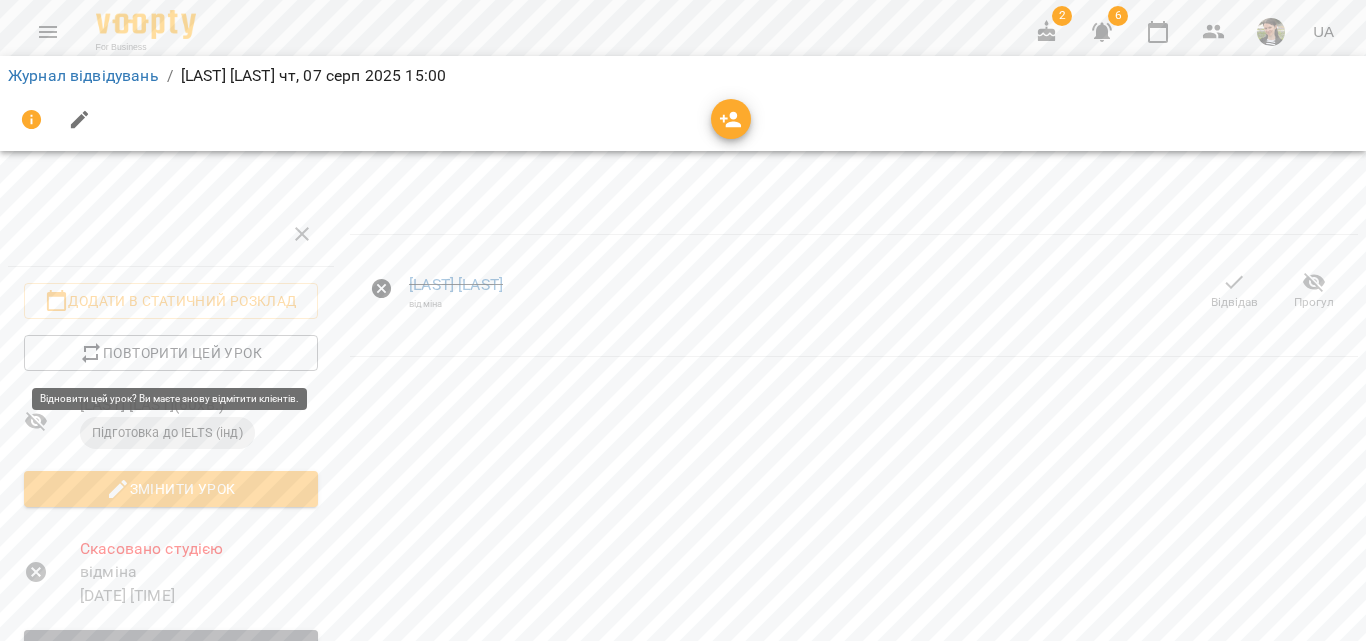 click on "Відновити урок" at bounding box center (171, 648) 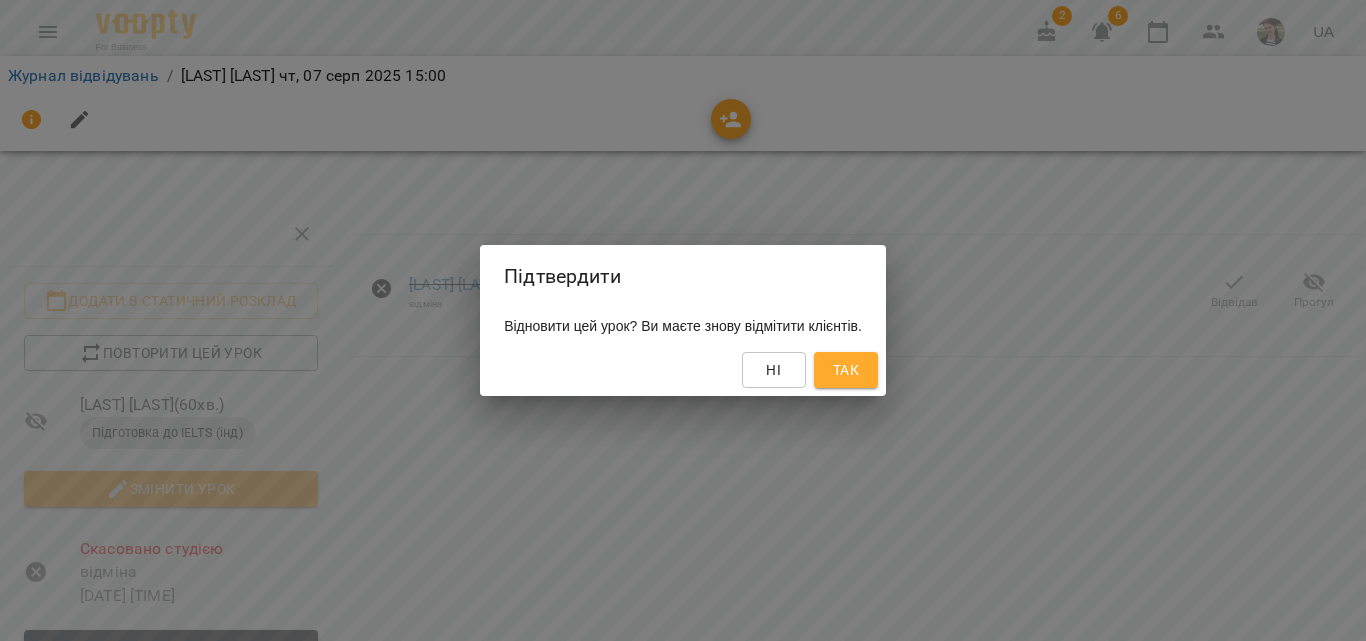 click on "Так" at bounding box center (846, 370) 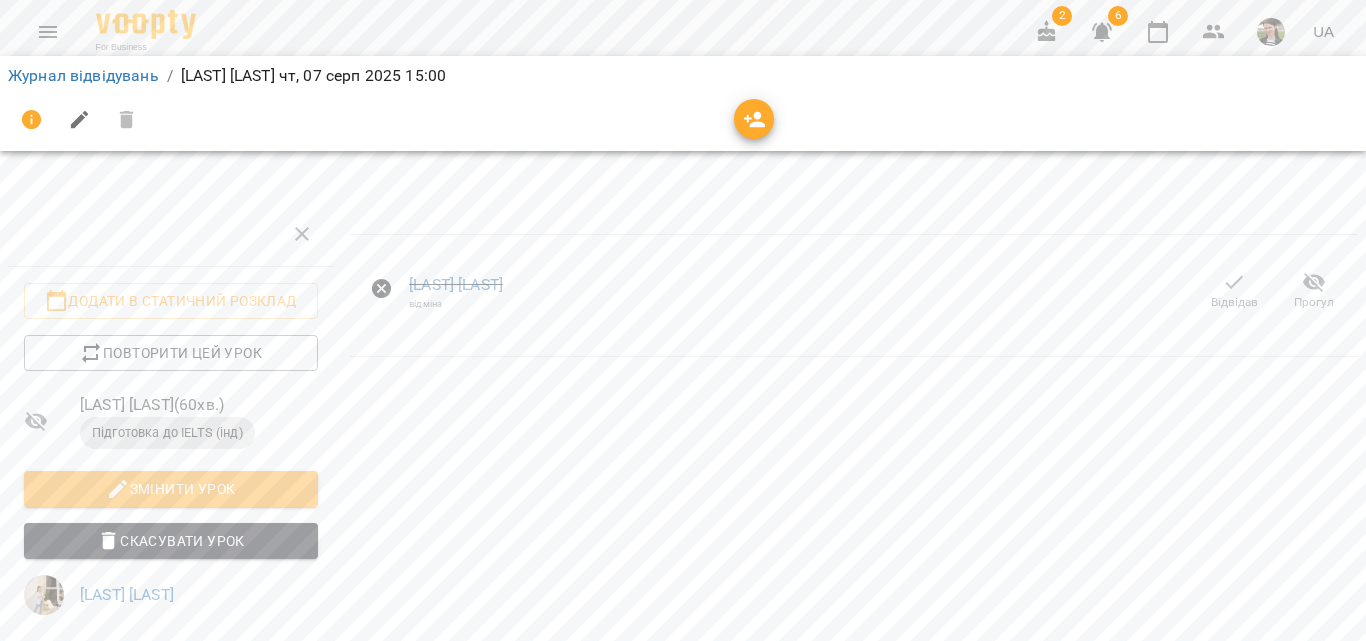 scroll, scrollTop: 0, scrollLeft: 0, axis: both 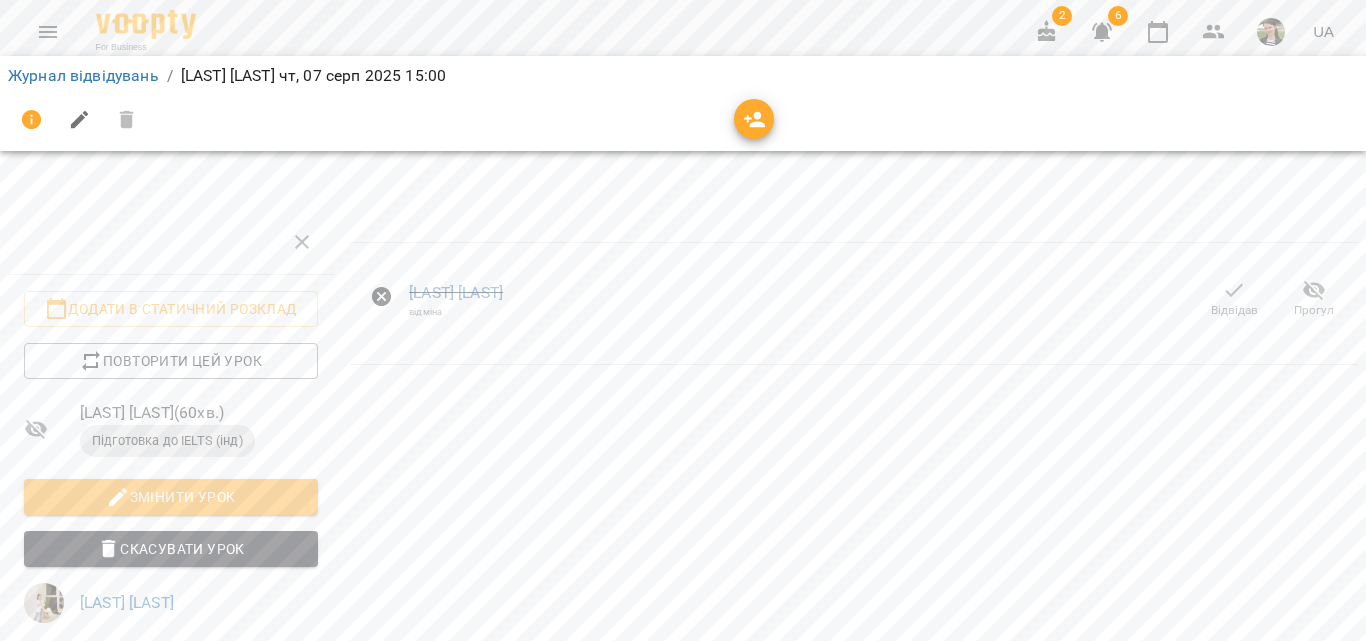 click 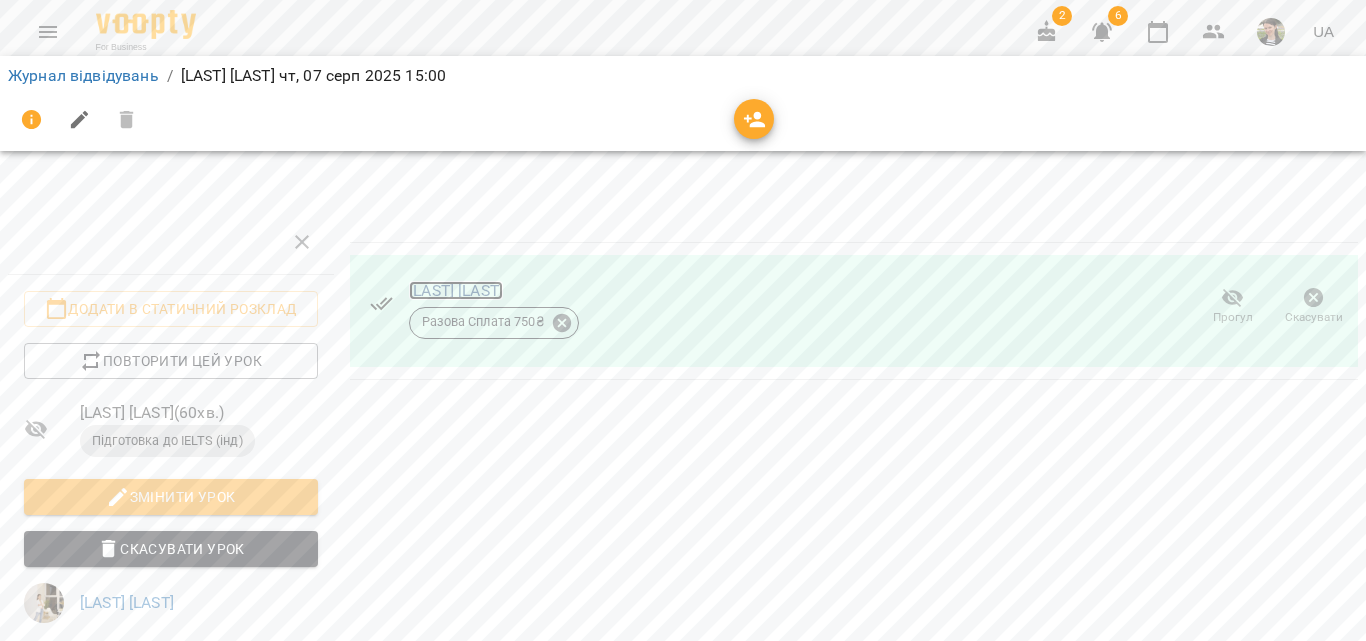 click on "[LAST] [LAST]" at bounding box center [456, 290] 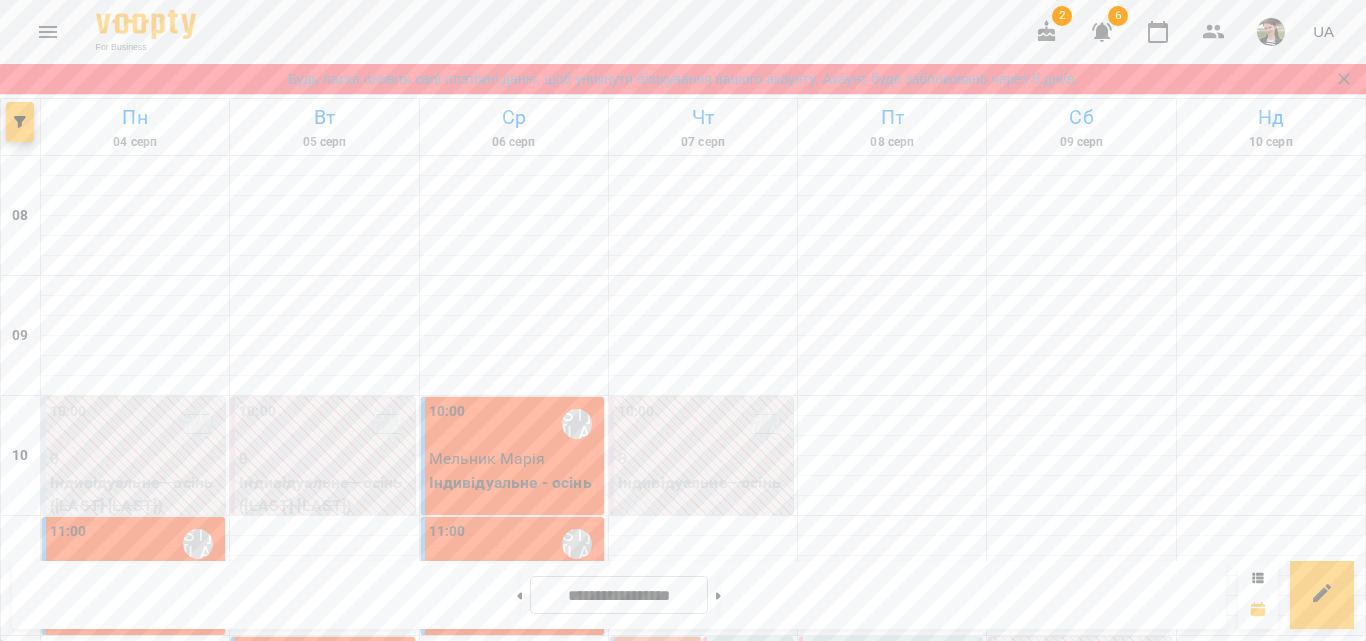 scroll, scrollTop: 1185, scrollLeft: 0, axis: vertical 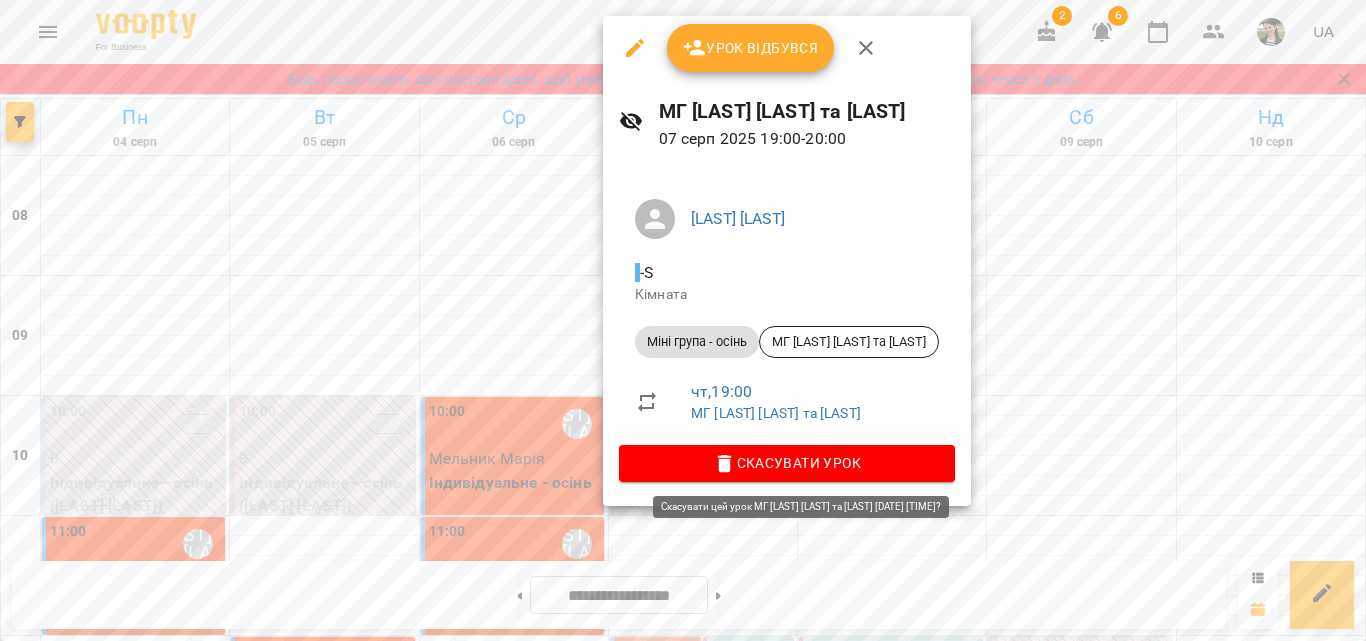 click on "Скасувати Урок" at bounding box center (787, 463) 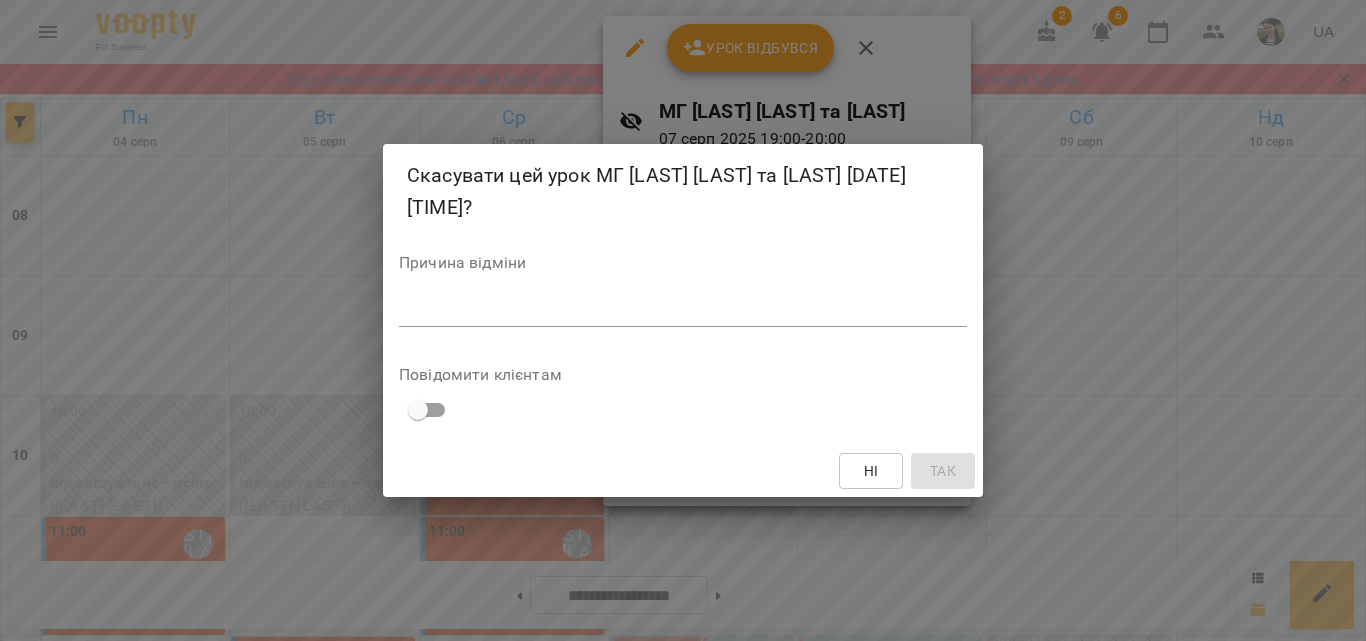 click on "*" at bounding box center [683, 311] 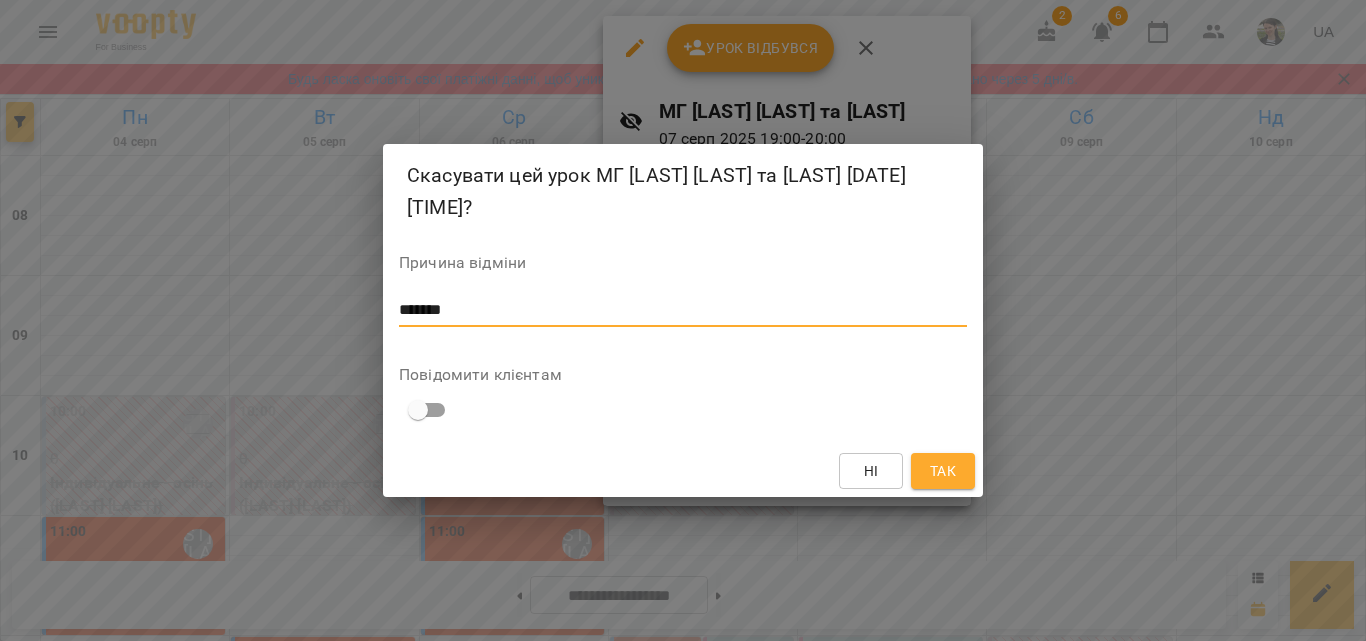 type on "*******" 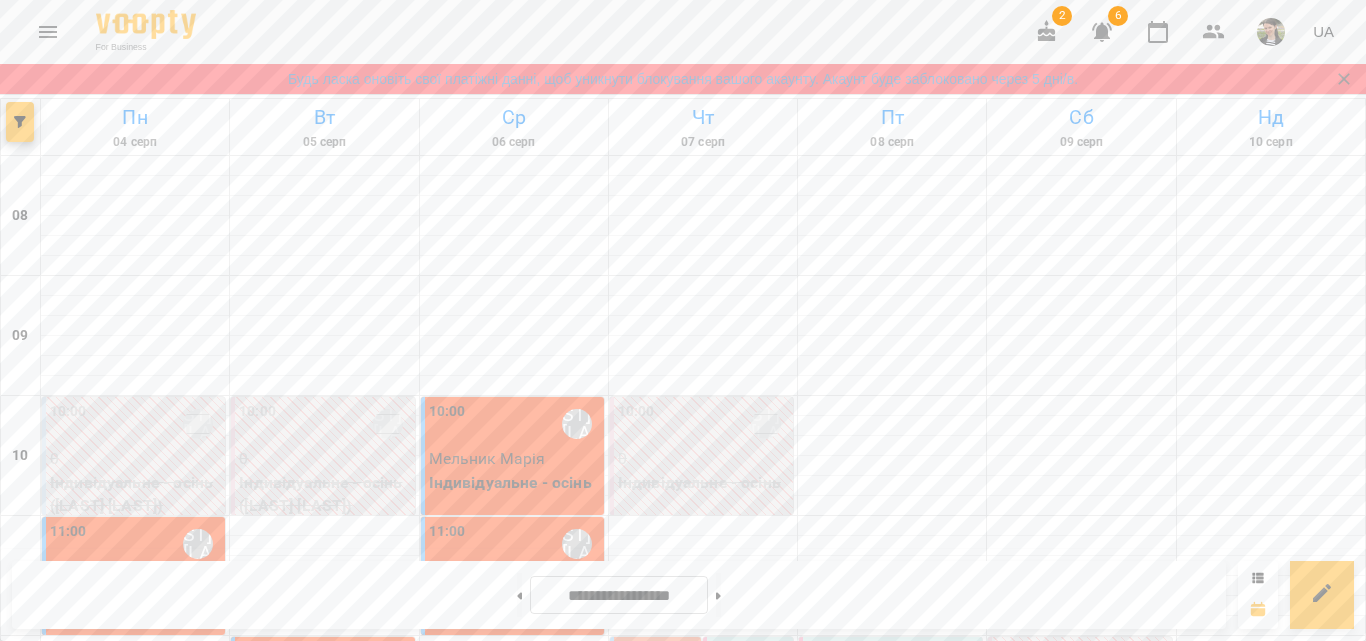 scroll, scrollTop: 1285, scrollLeft: 0, axis: vertical 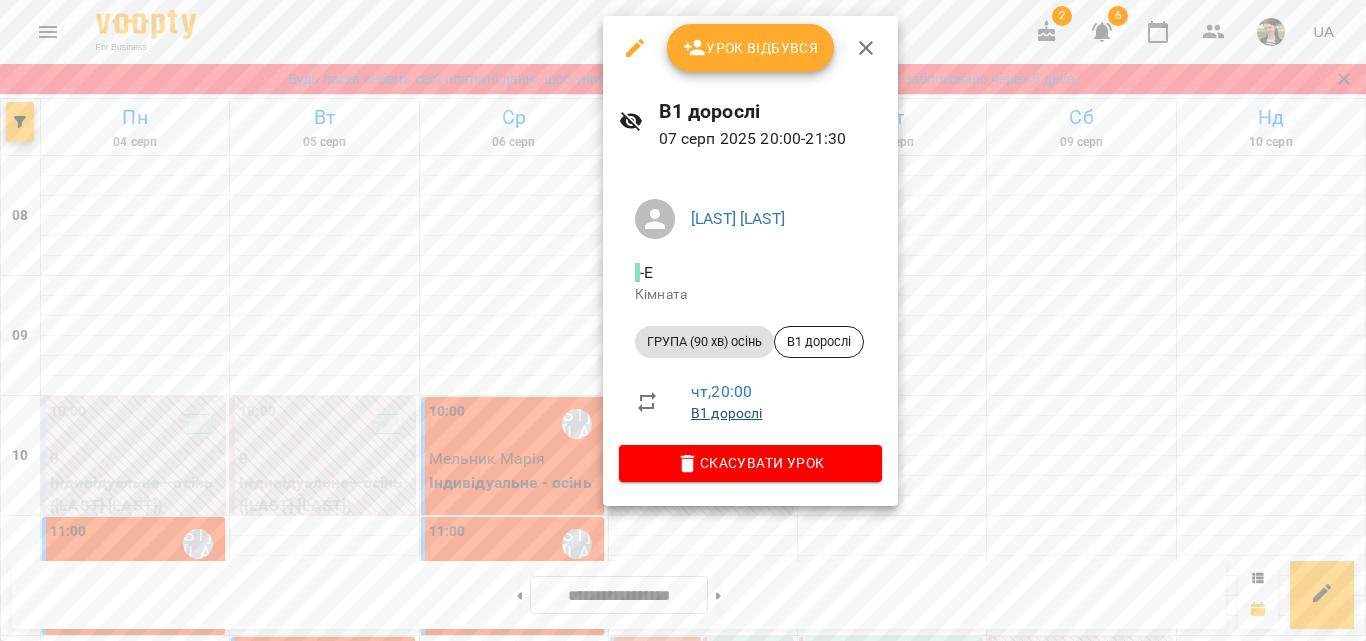 click on "B1 дорослі" at bounding box center (726, 413) 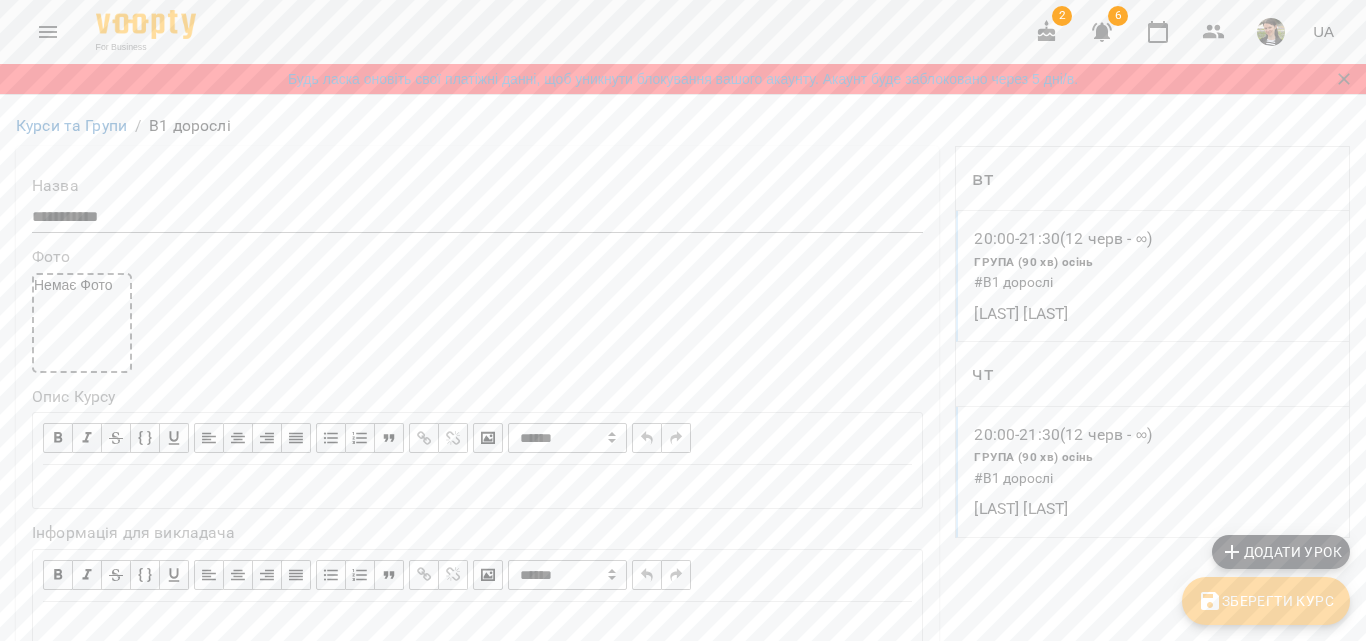 scroll, scrollTop: 1700, scrollLeft: 0, axis: vertical 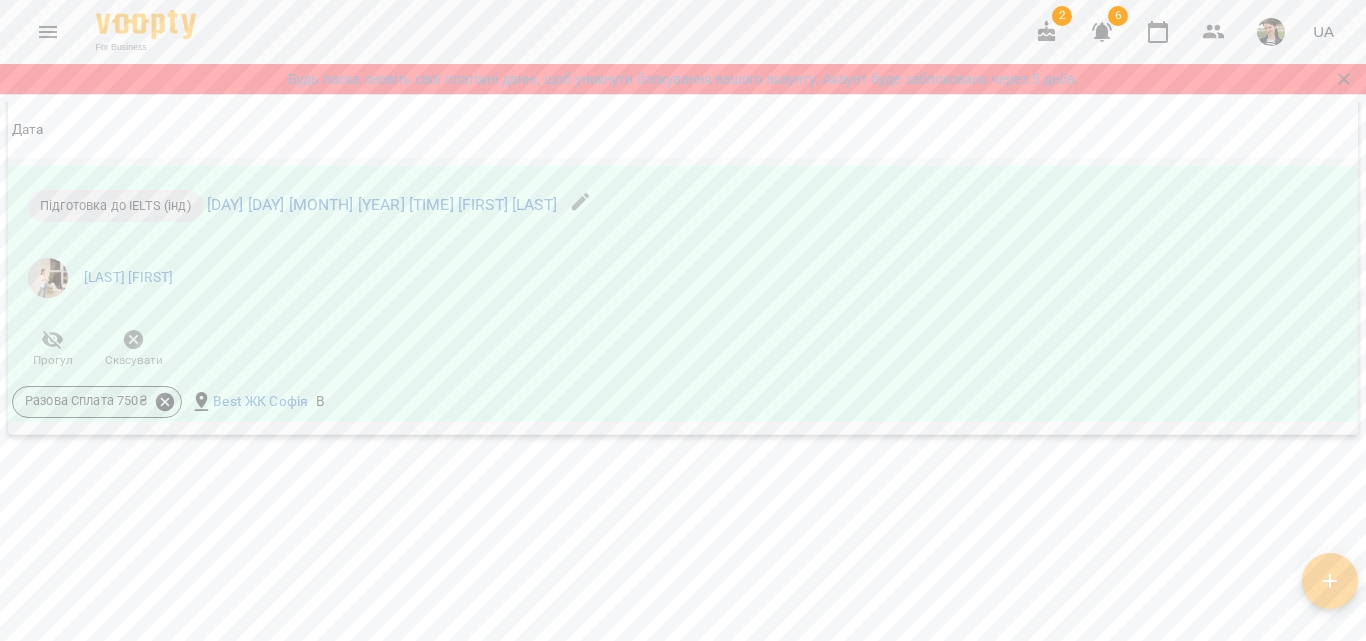 click 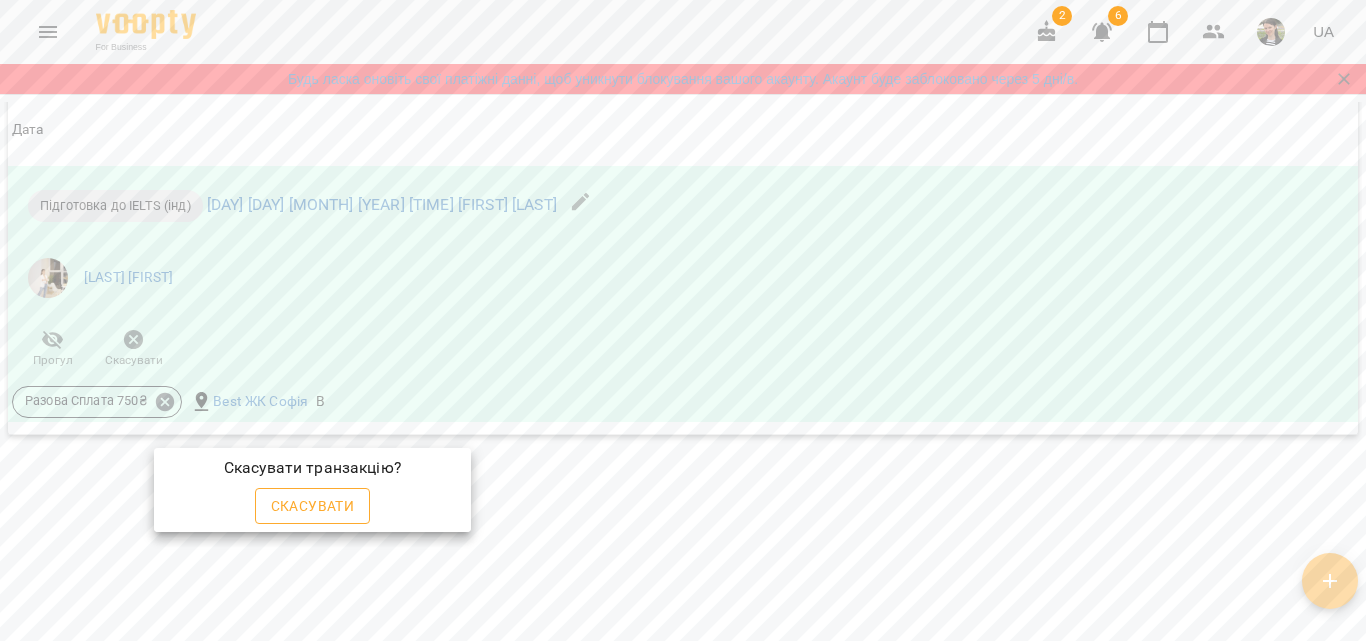 click on "Скасувати" at bounding box center (313, 506) 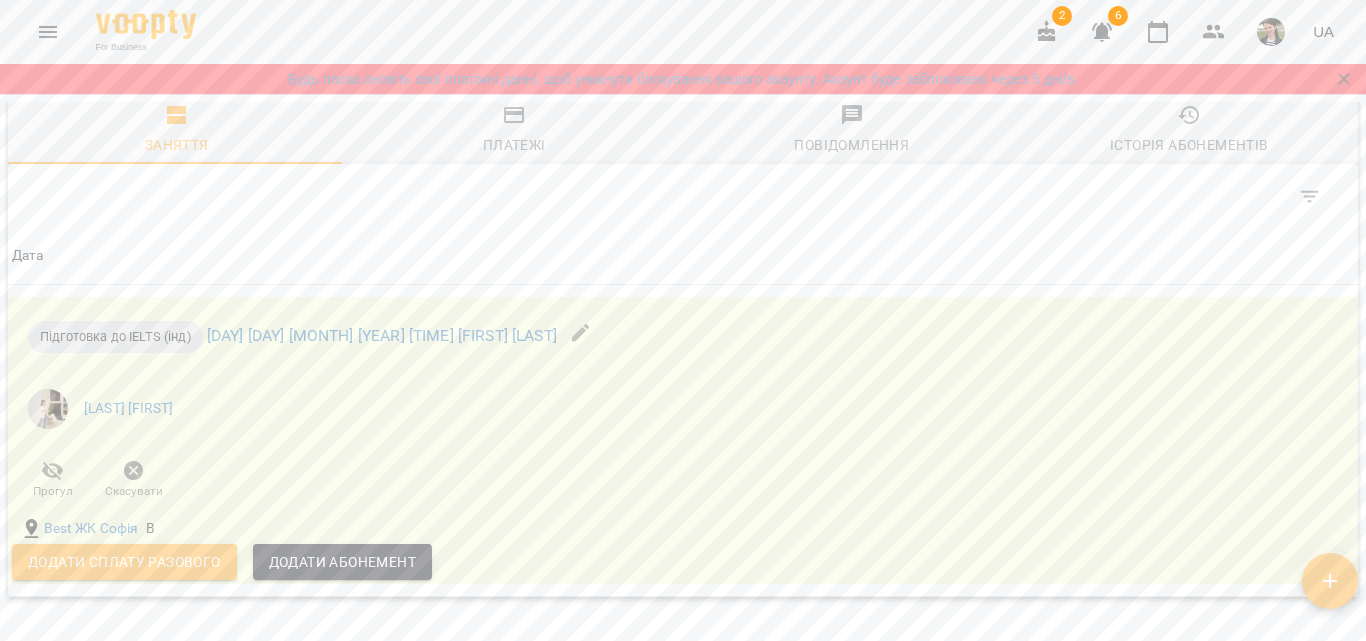 scroll, scrollTop: 1783, scrollLeft: 0, axis: vertical 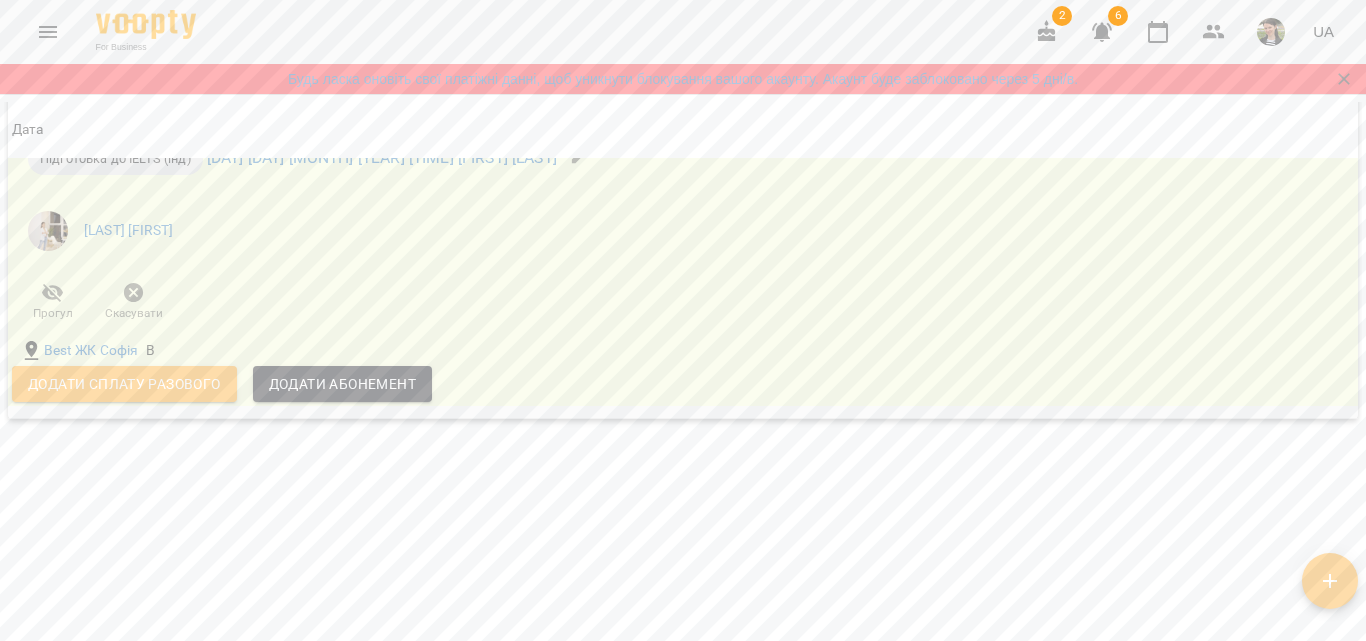 click on "Додати сплату разового" at bounding box center [124, 384] 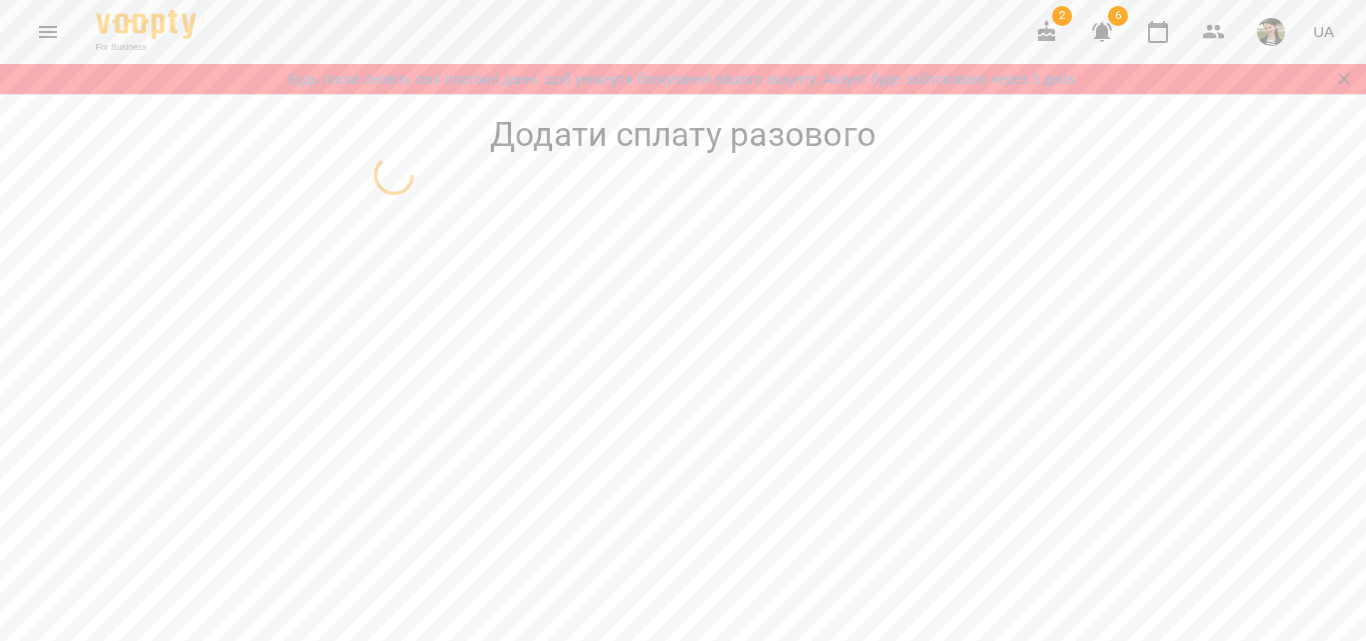 select on "**********" 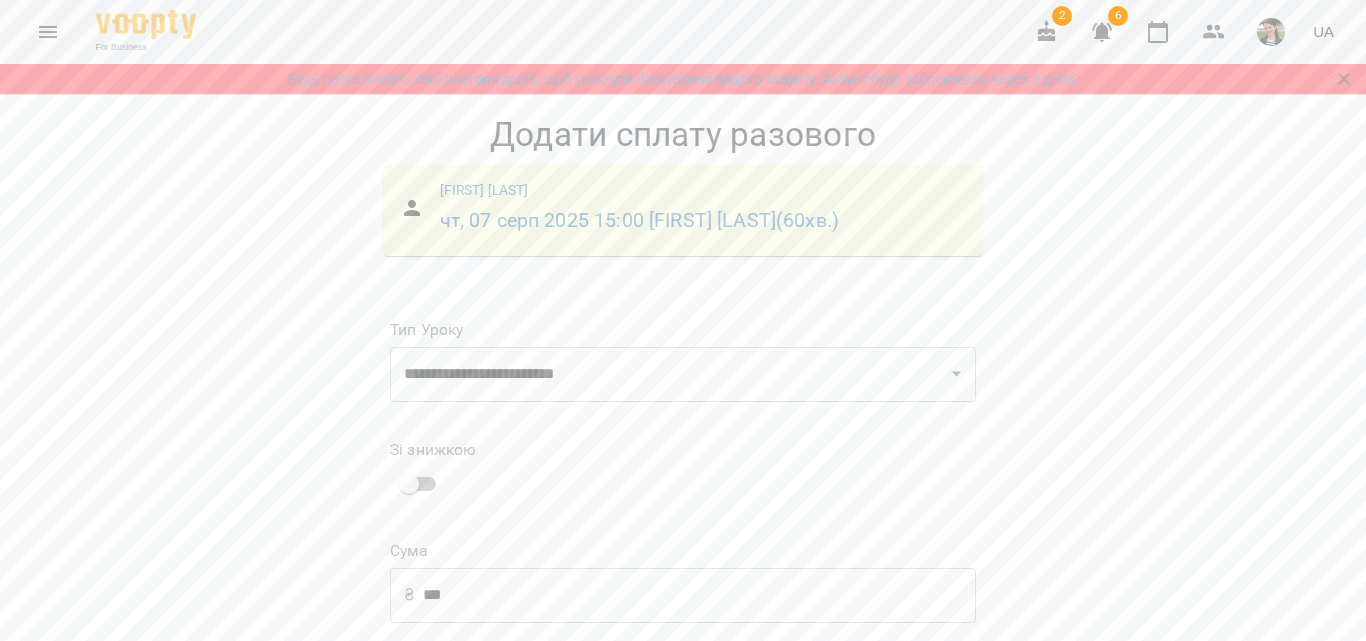 scroll, scrollTop: 100, scrollLeft: 0, axis: vertical 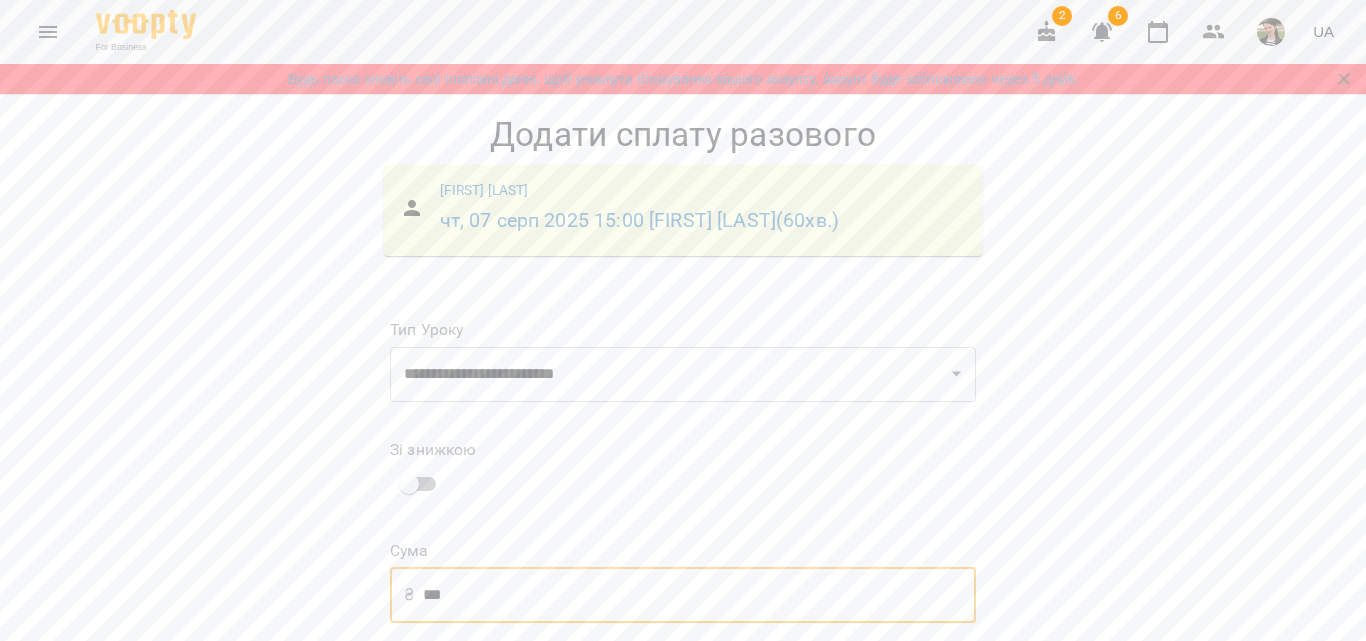 drag, startPoint x: 446, startPoint y: 496, endPoint x: 412, endPoint y: 491, distance: 34.36568 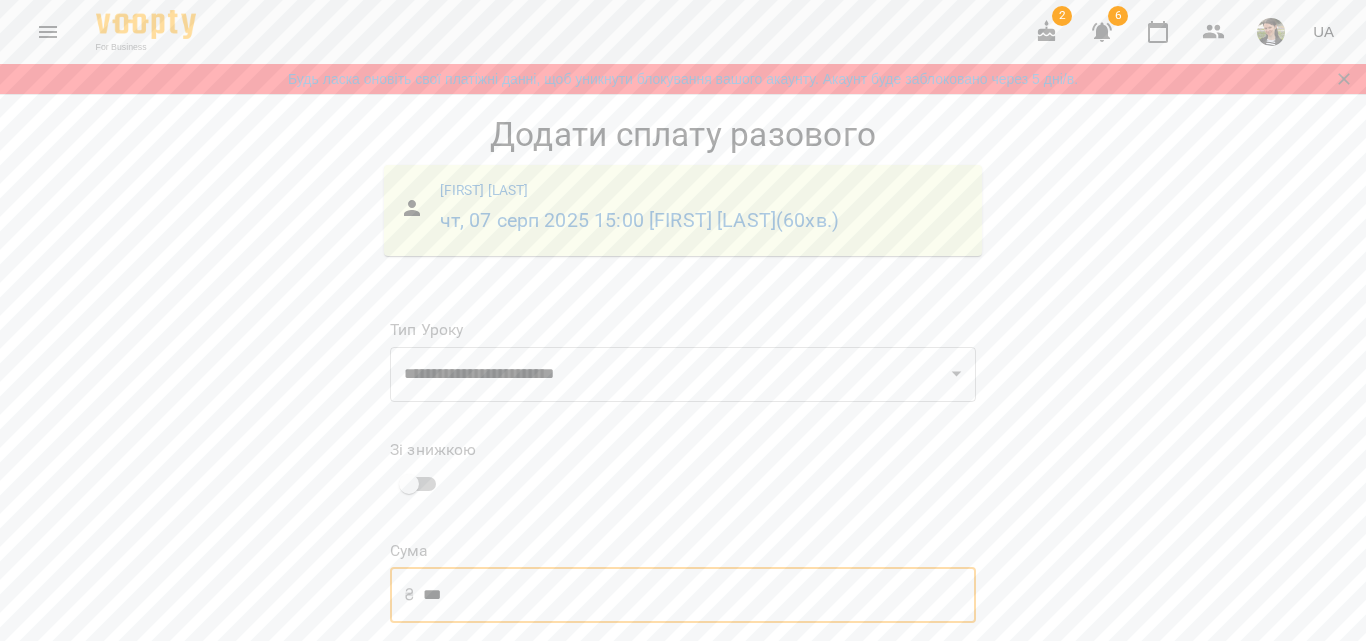 click on "₴ *** ​" at bounding box center (683, 595) 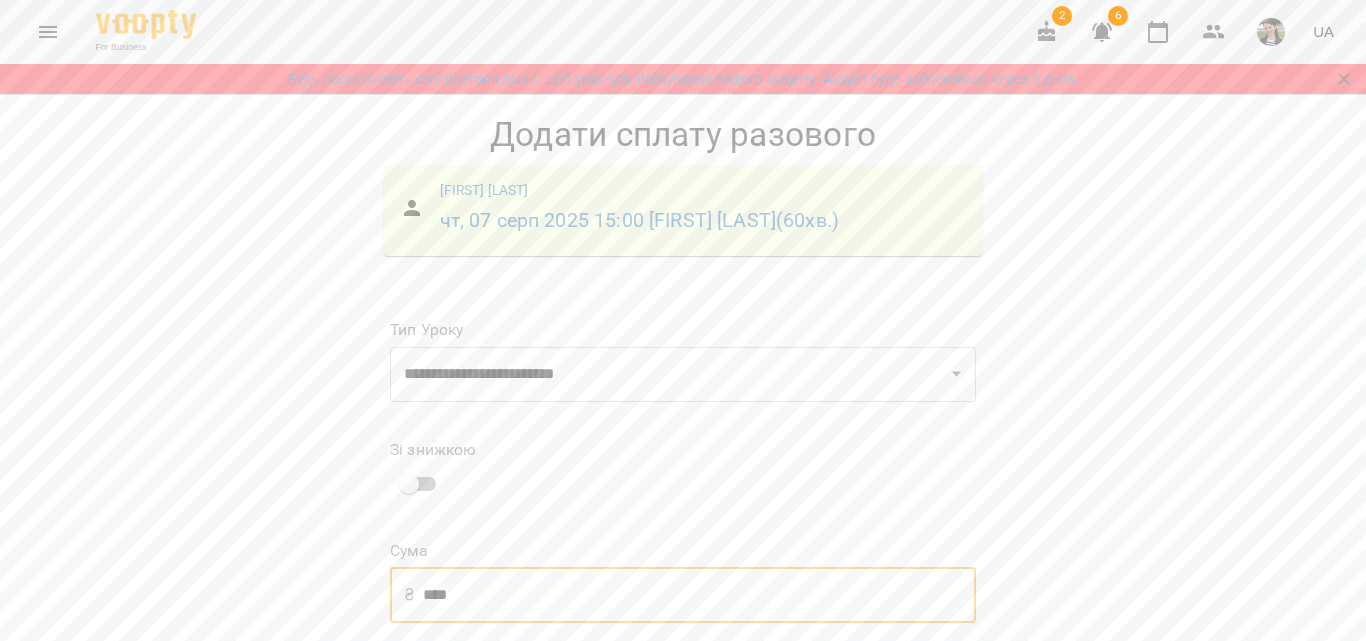 type on "****" 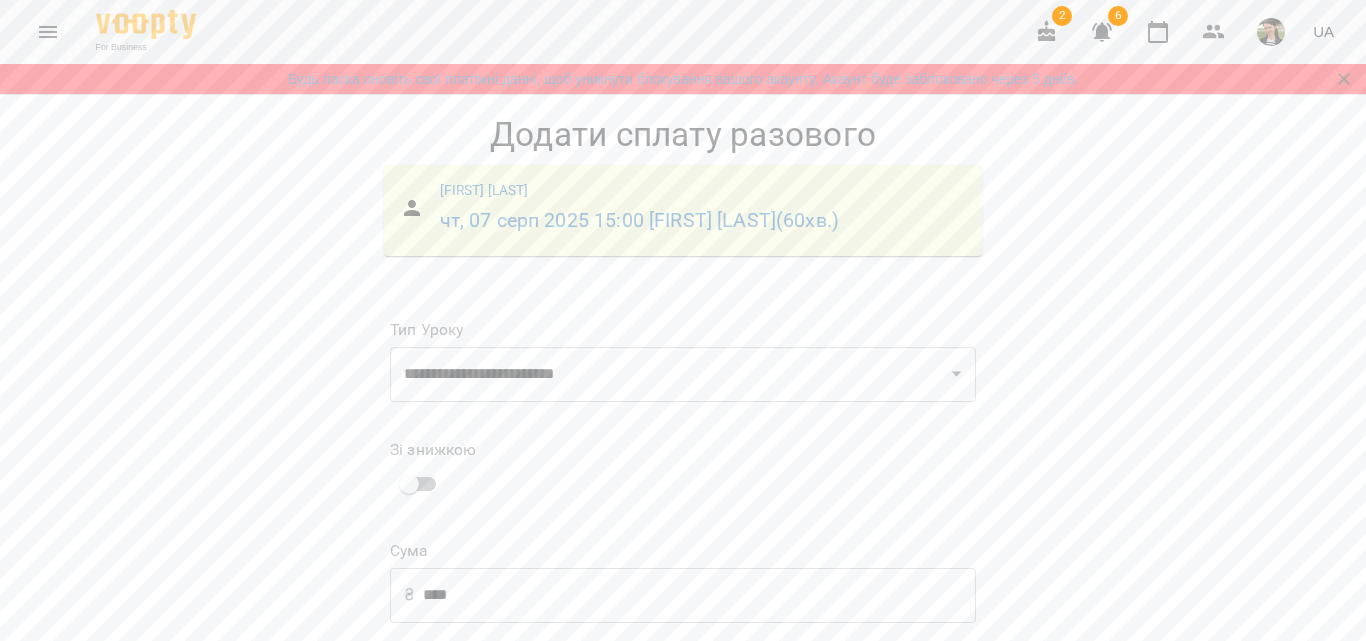scroll, scrollTop: 136, scrollLeft: 0, axis: vertical 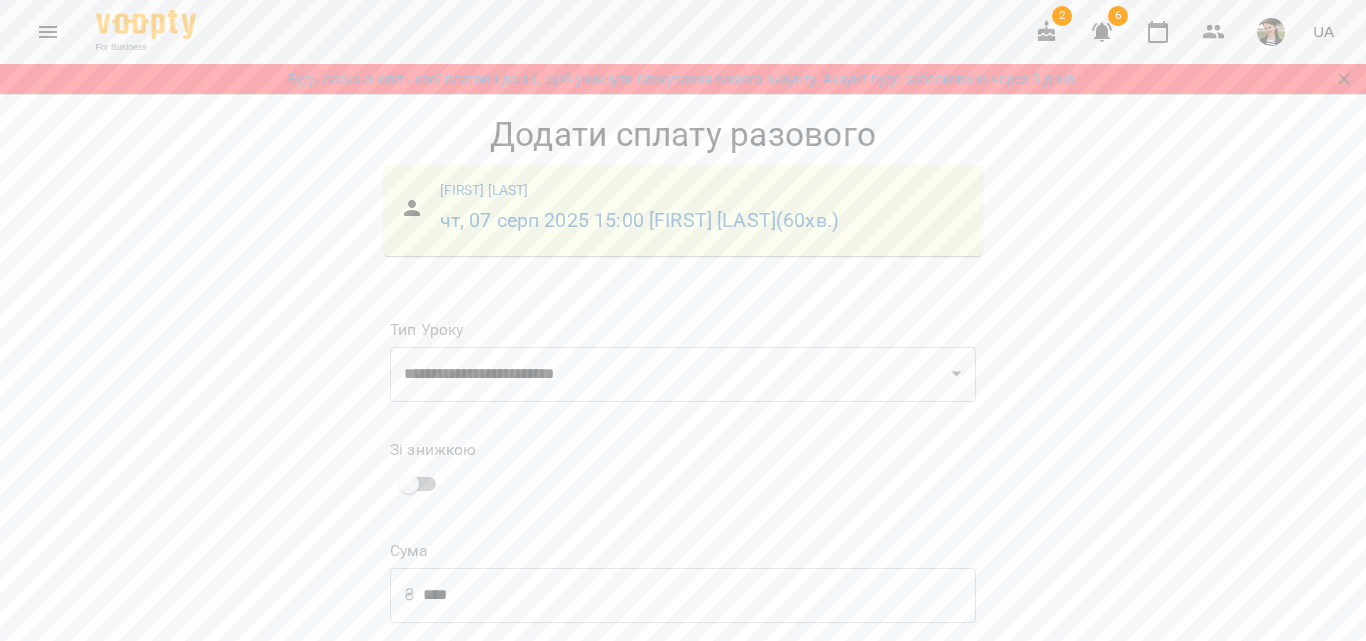click on "Додати сплату разового" at bounding box center [849, 724] 